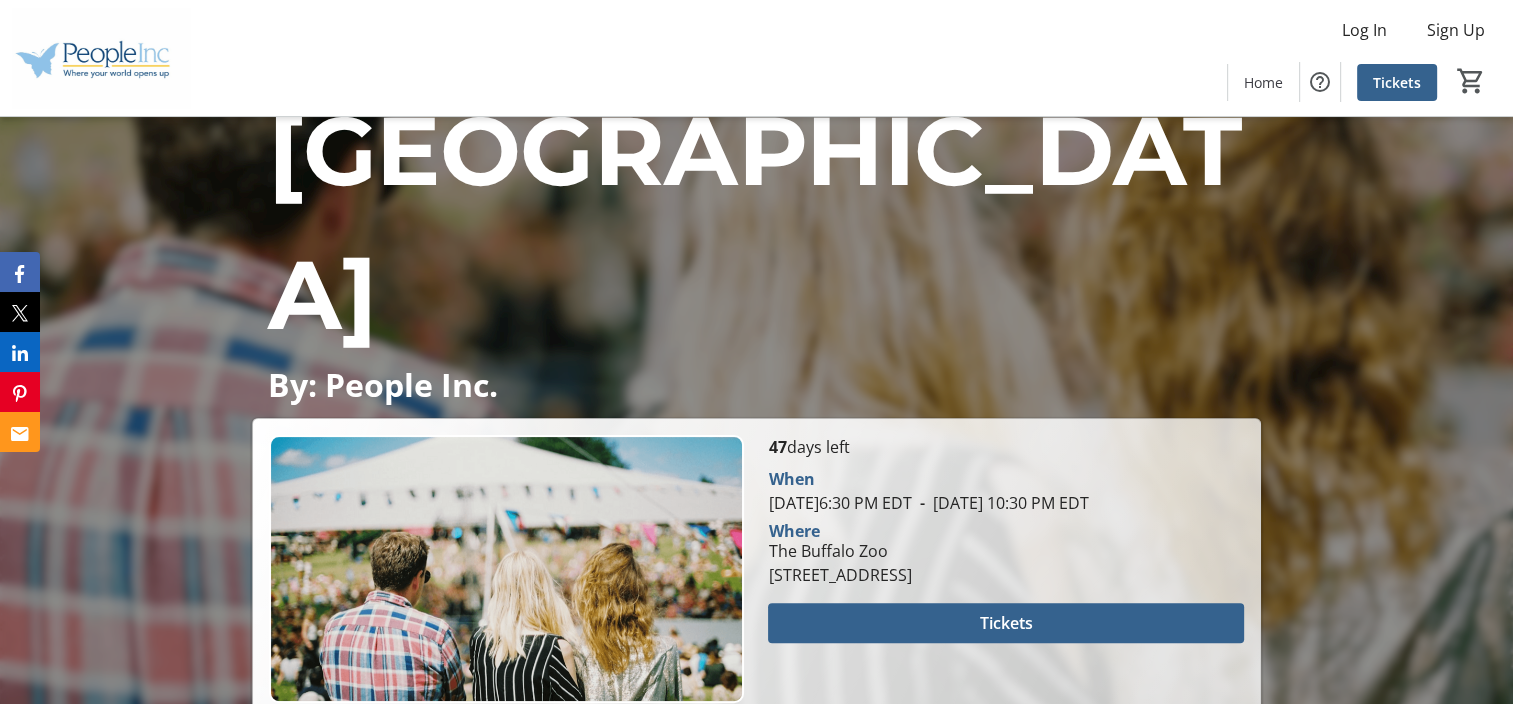 scroll, scrollTop: 440, scrollLeft: 0, axis: vertical 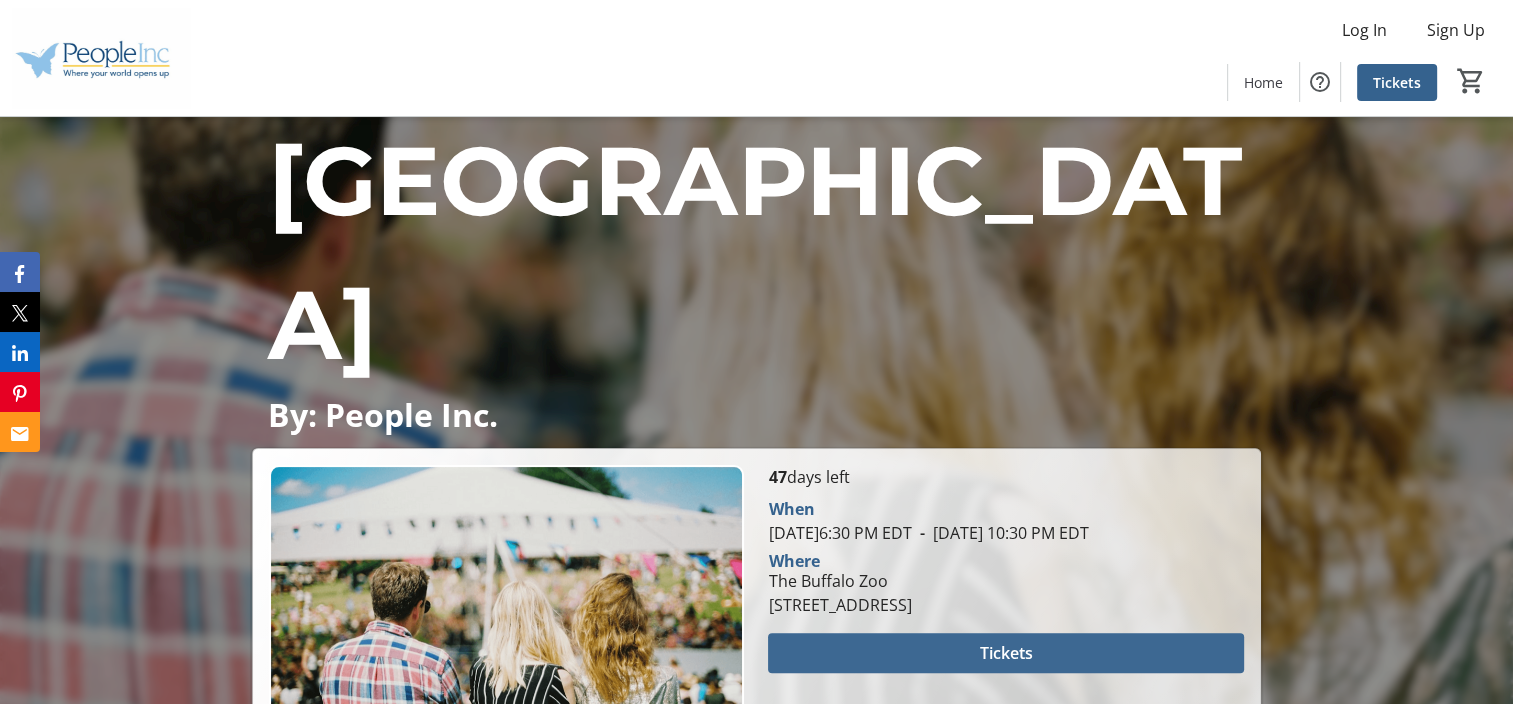 click at bounding box center [1005, 653] 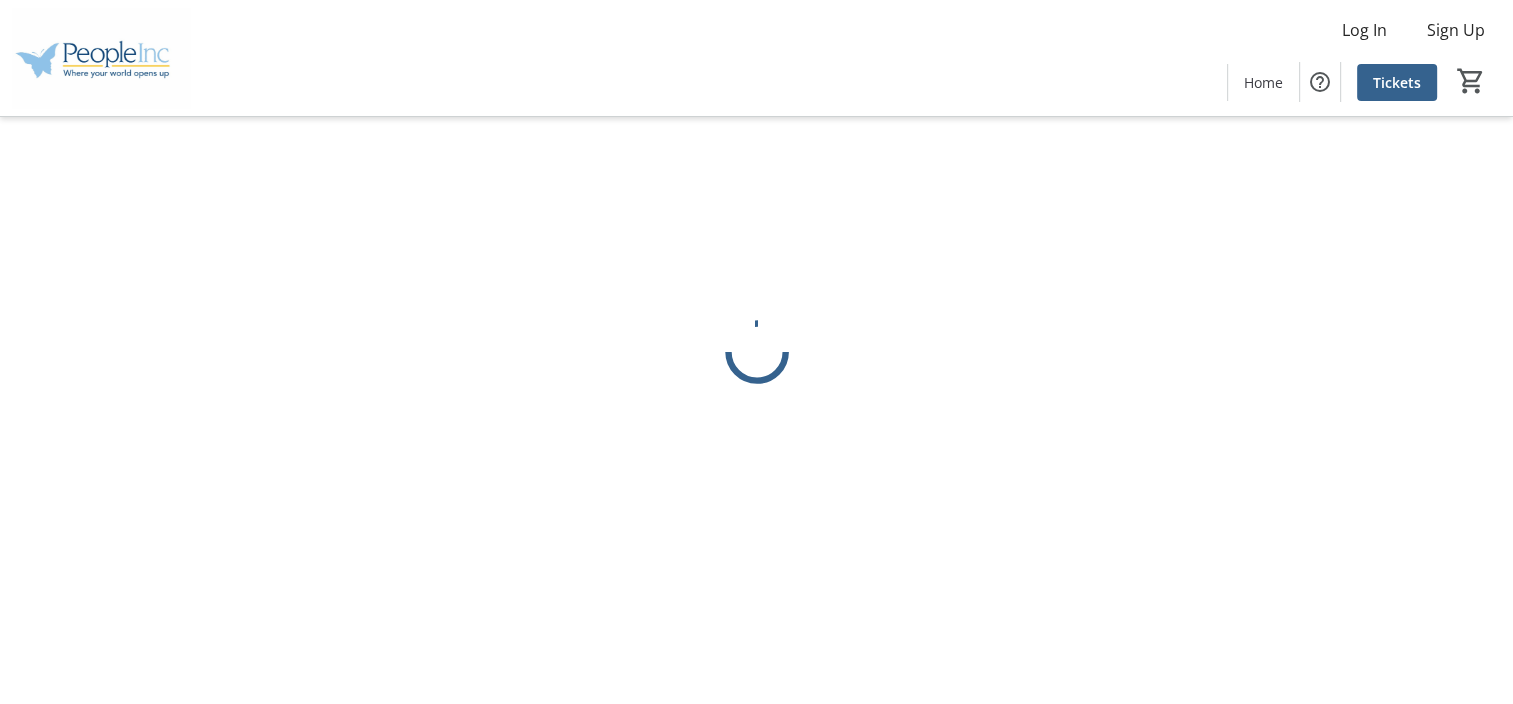 scroll, scrollTop: 0, scrollLeft: 0, axis: both 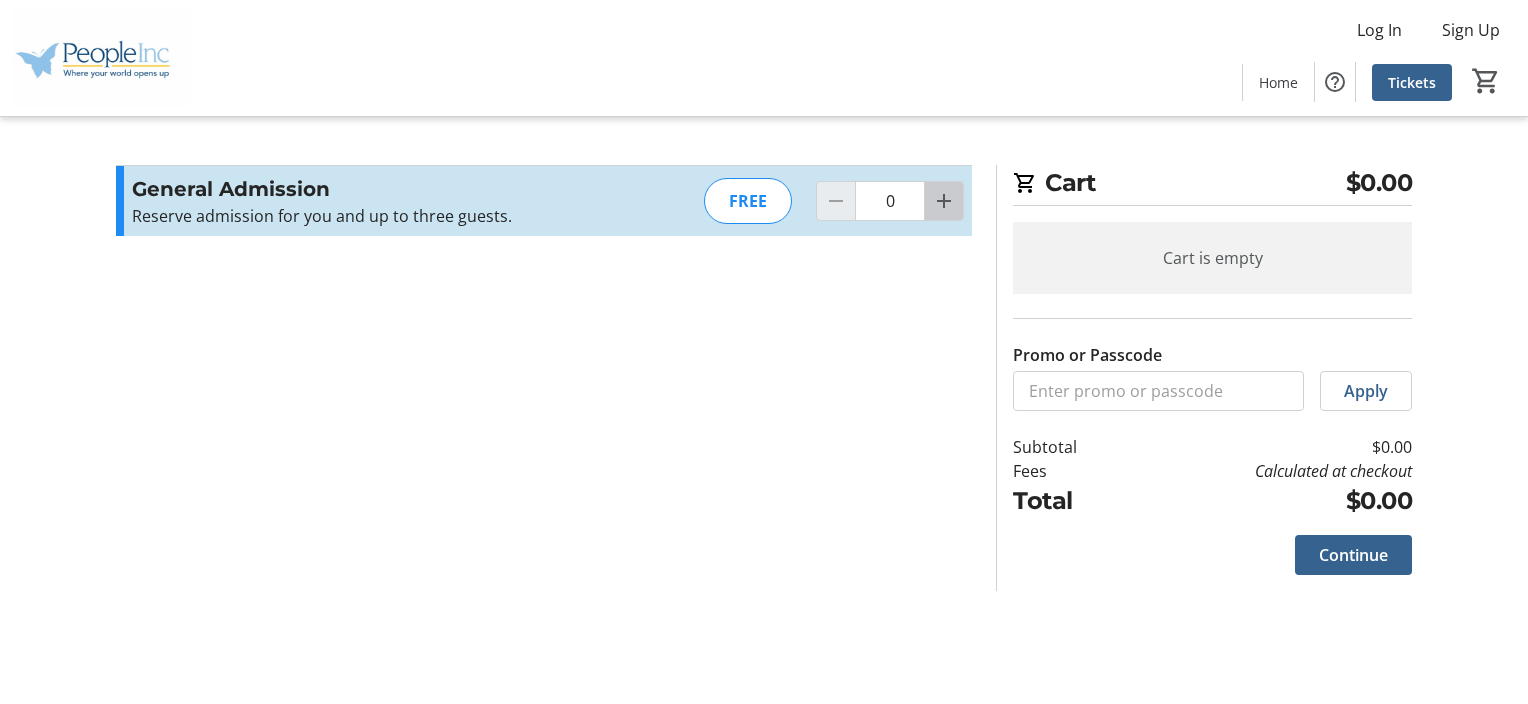 click 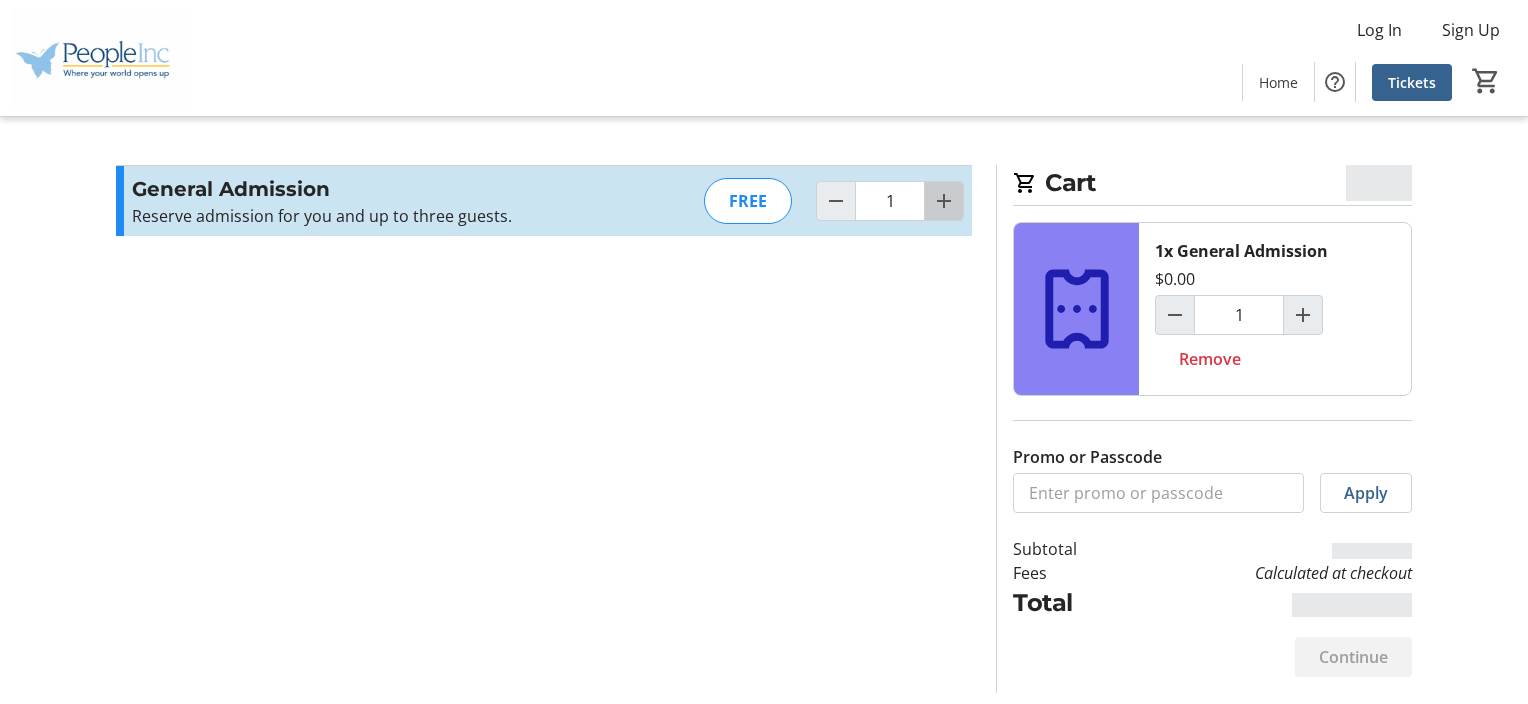 click 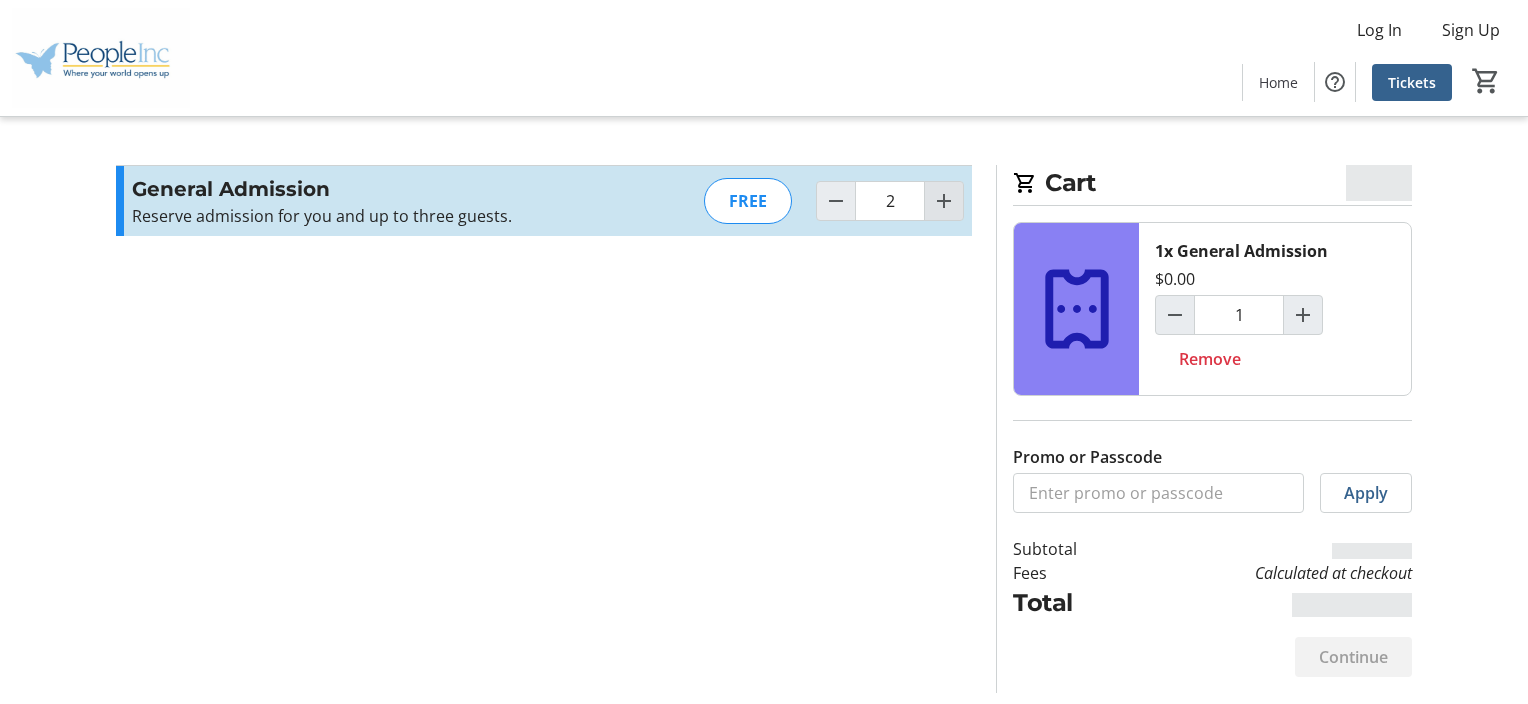 click 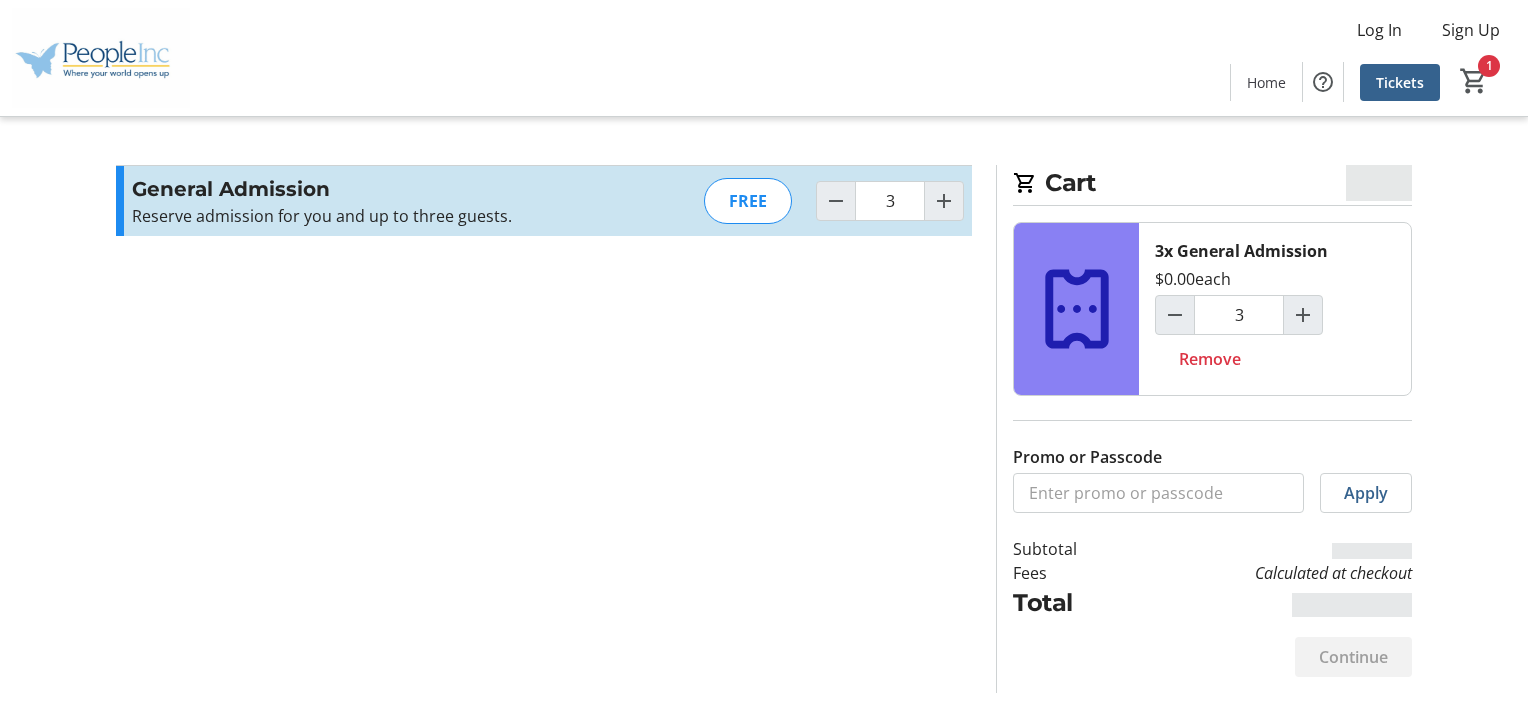 click on "Promo or Passcode  Apply  General Admission Reserve admission for you and up to three guests.  Read more  Reserve admission for you and up to three guests.  FREE  3" 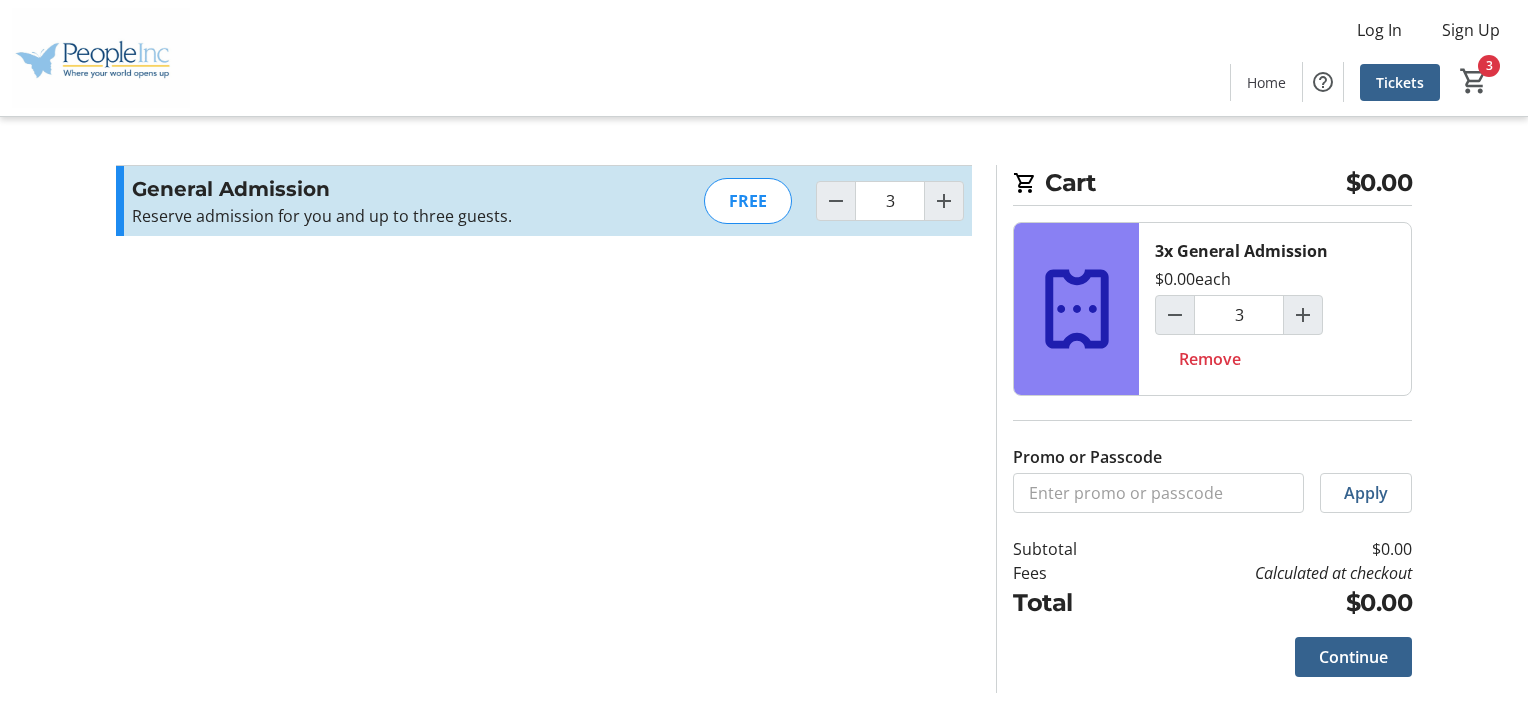click on "Cart $0.00  3x General Admission   $0.00   each  3 Remove Promo or Passcode  Apply  Subtotal  $0.00  Fees  Calculated at checkout  Total  $0.00   Close    Promo or Passcode  Apply  General Admission Reserve admission for you and up to three guests.  Read more  Reserve admission for you and up to three guests.  FREE  3  Cart  $0.00  3x General Admission   $0.00   each  3 Remove Promo or Passcode  Apply  Subtotal  $0.00  Fees  Calculated at checkout  Total  $0.00   Continue   Continue" 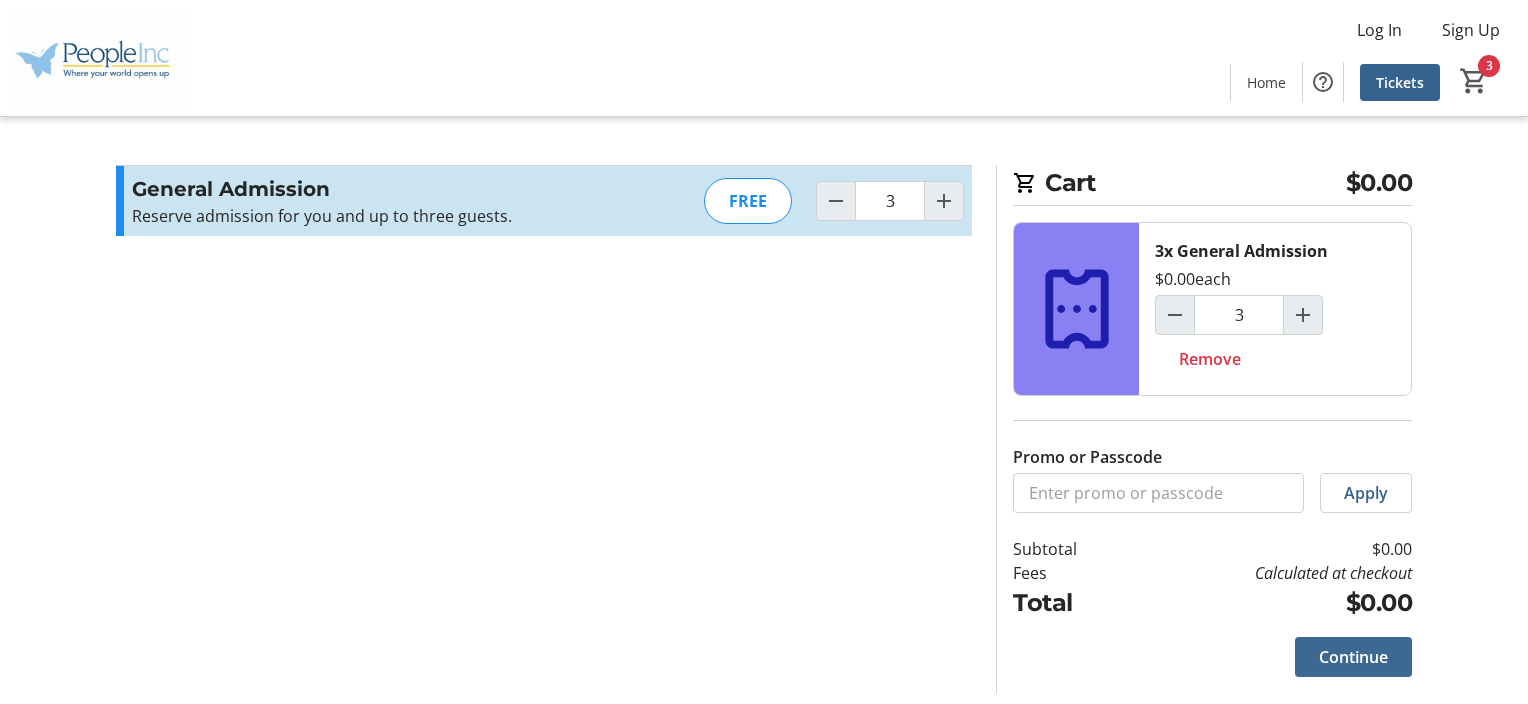 click on "Continue" 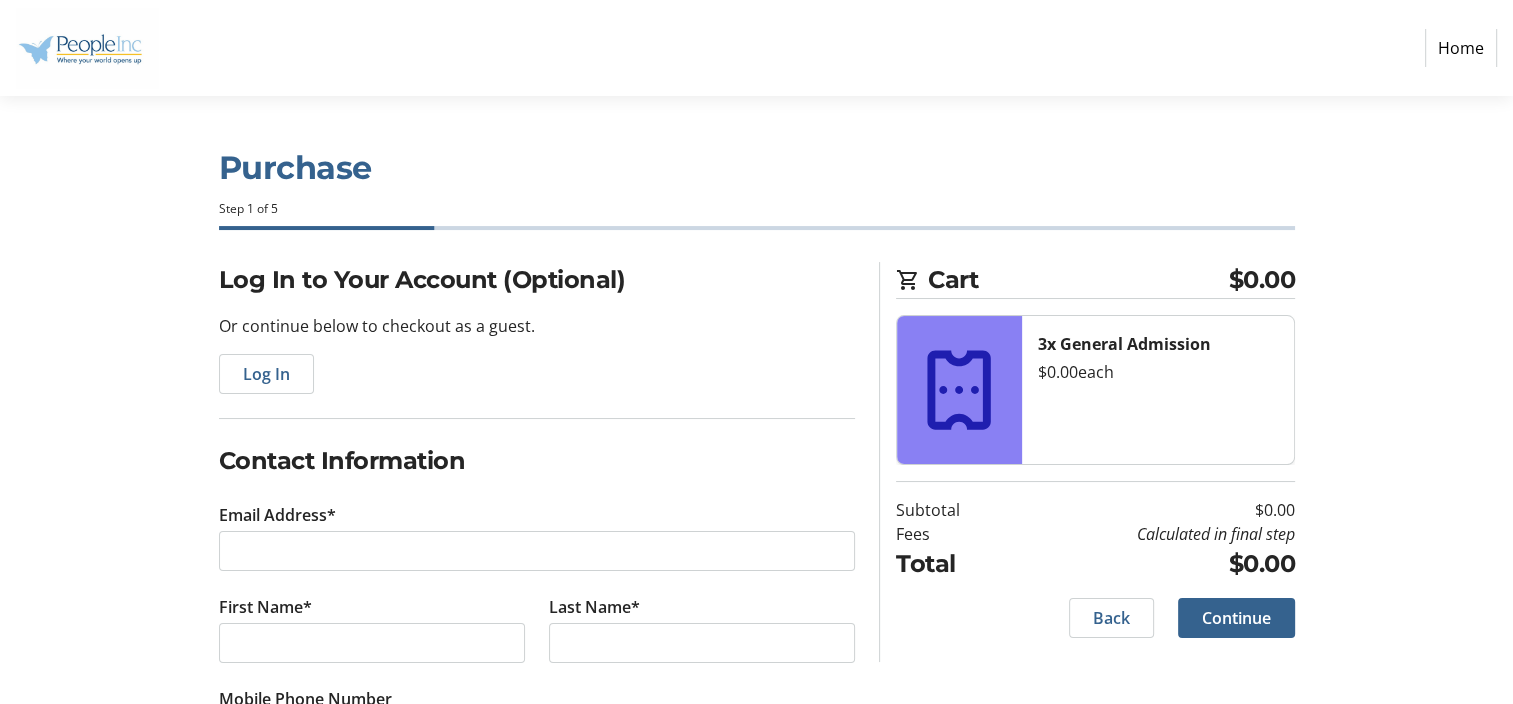 click on "Log In to Your Account (Optional) Or continue below to checkout as a guest.  Log In  Contact Information Email Address* First Name* Last Name*  Mobile Phone Number  +1 Cart $0.00 3x General Admission  $0.00   each  Subtotal  $0.00  Fees  Calculated in final step  Total  $0.00   Back   Continue" 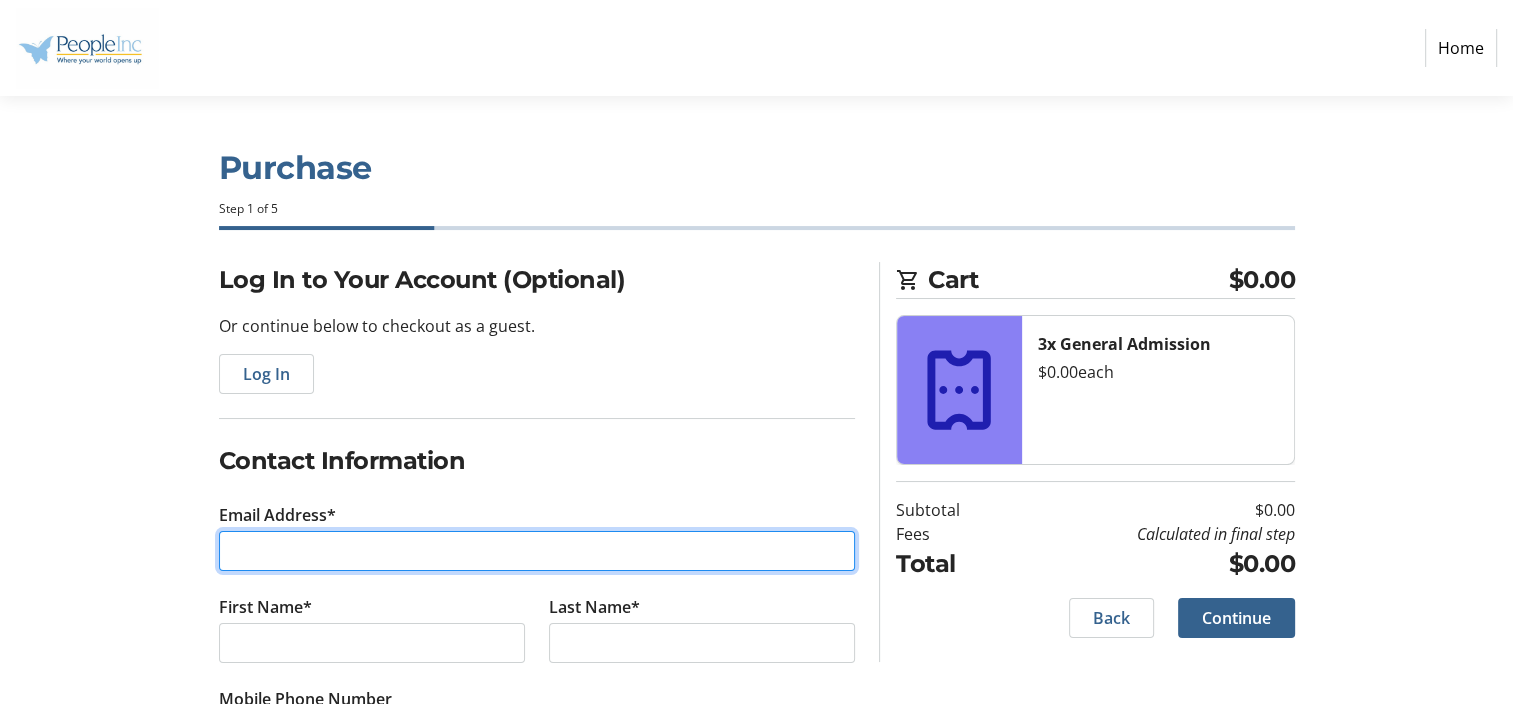 click on "Email Address*" at bounding box center (537, 551) 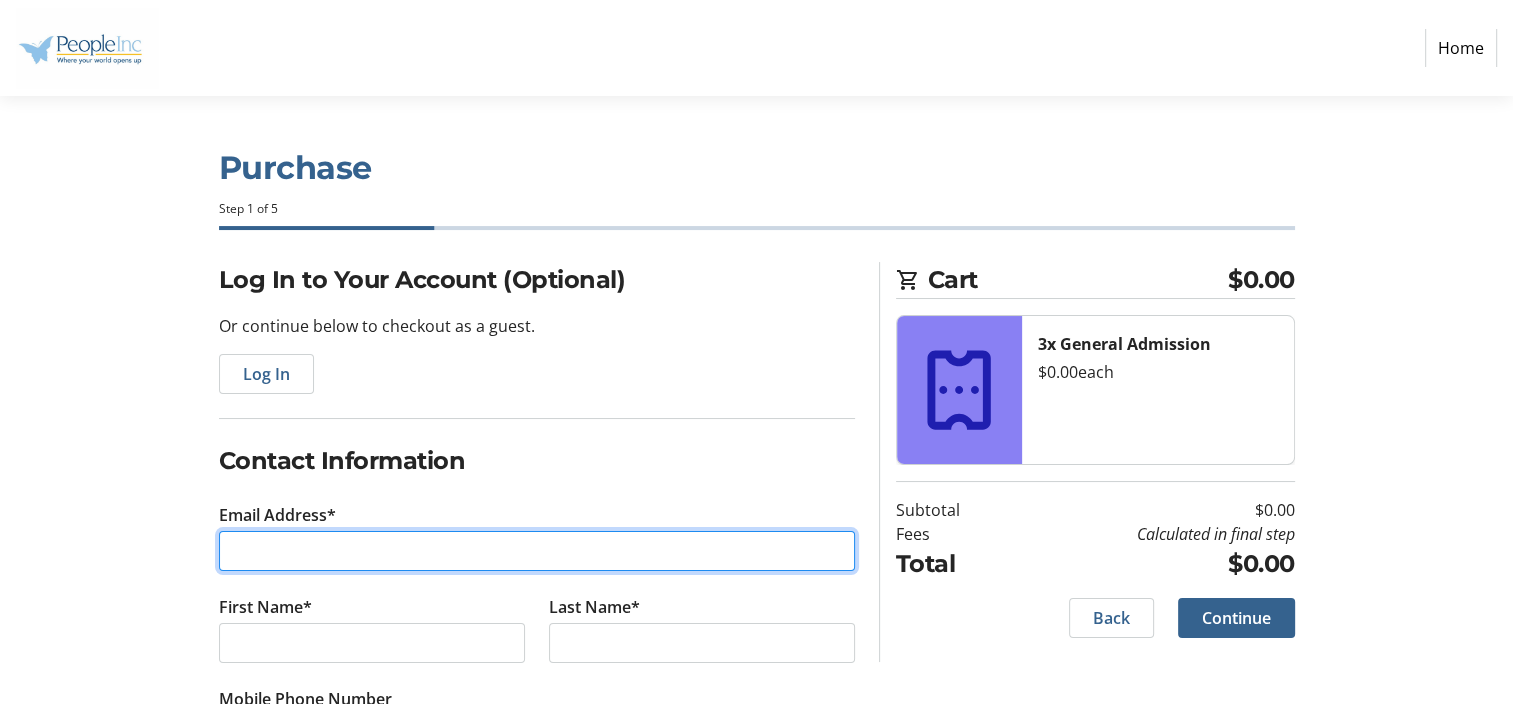 type on "[PERSON_NAME][EMAIL_ADDRESS][PERSON_NAME][DOMAIN_NAME]" 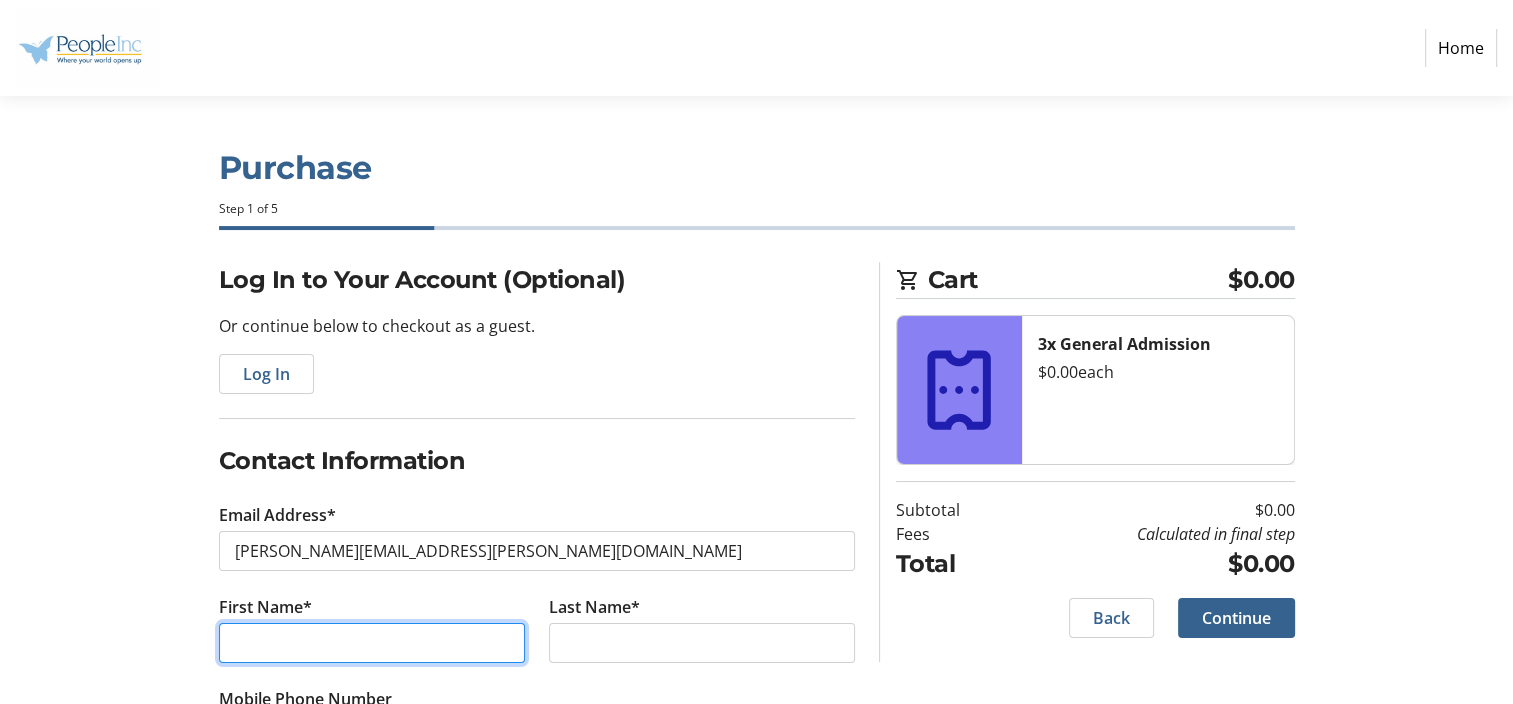 click on "First Name*" at bounding box center [372, 643] 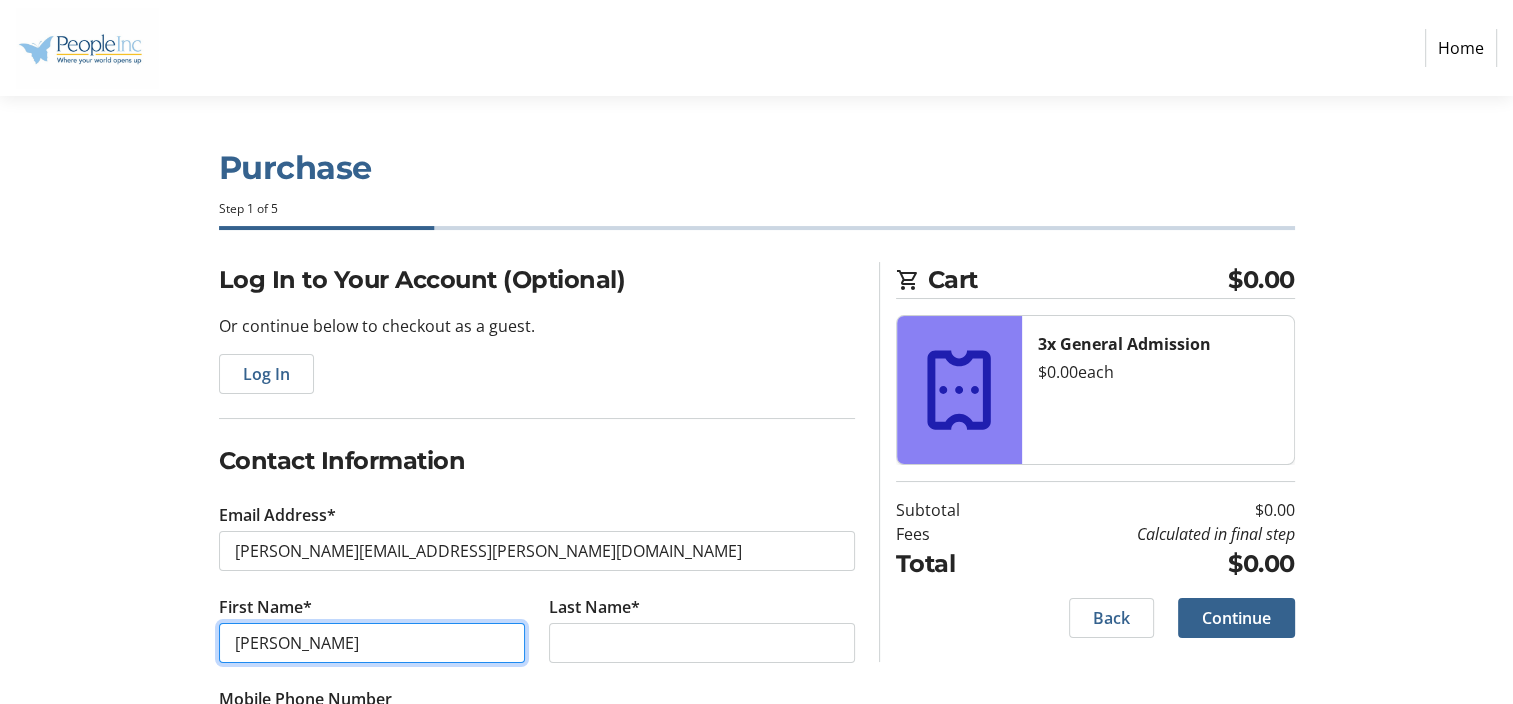 type on "[PERSON_NAME]" 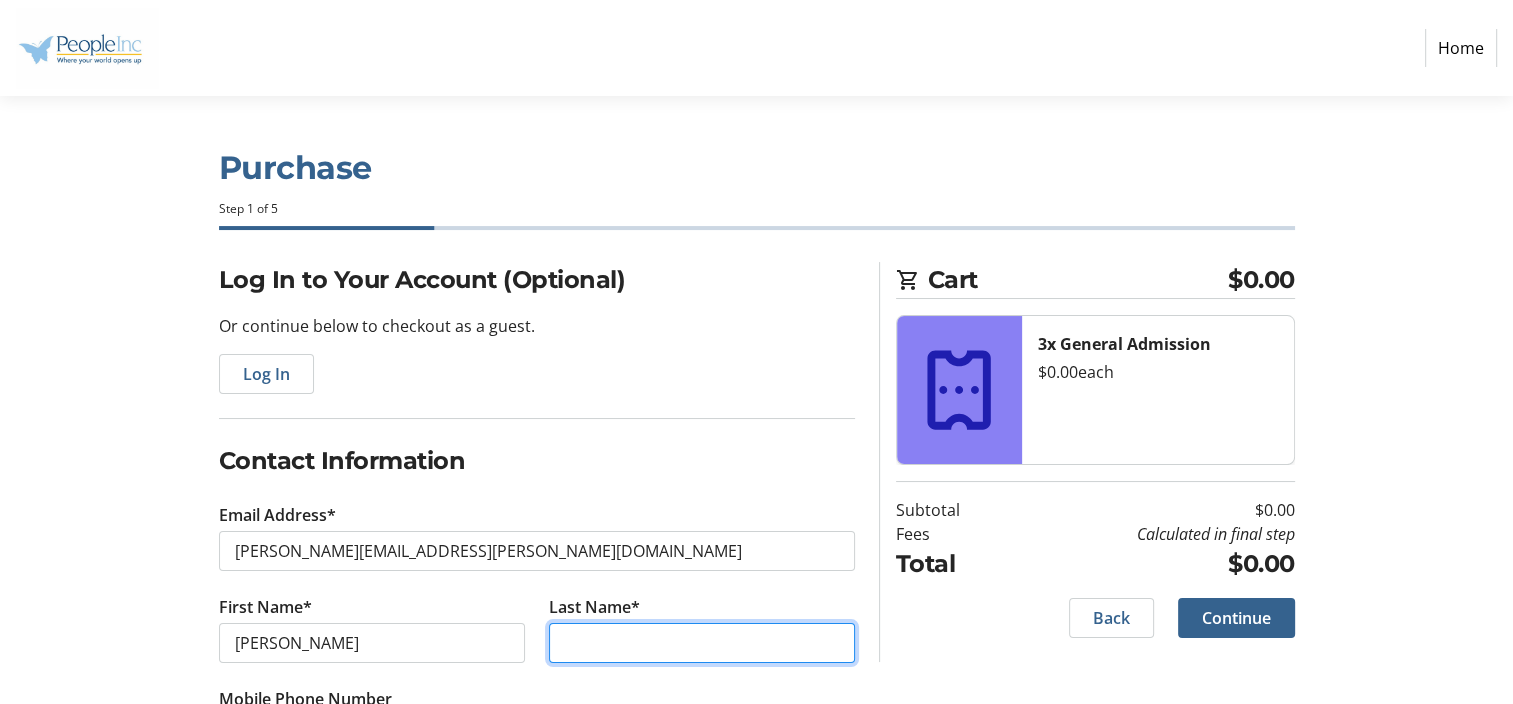 click on "Last Name*" at bounding box center [702, 643] 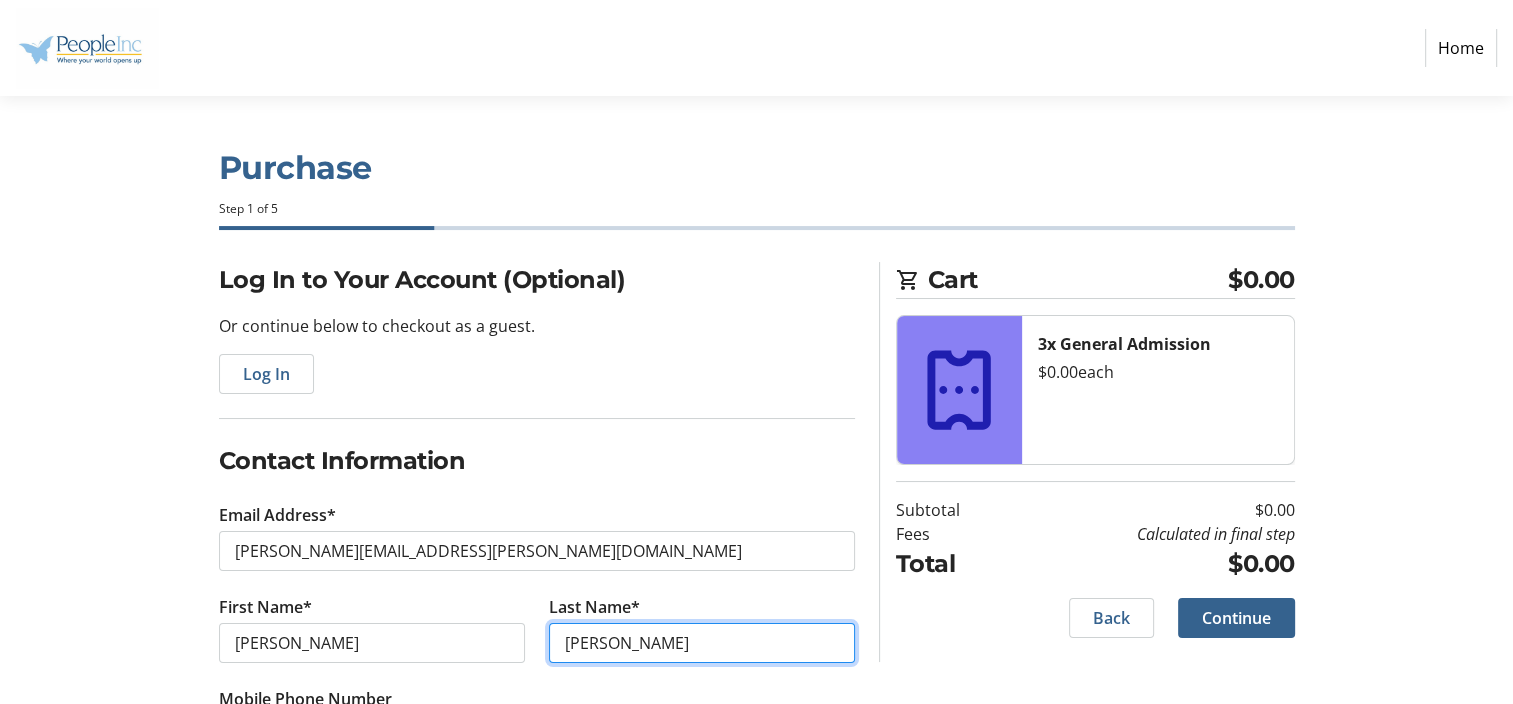 type on "[PERSON_NAME]" 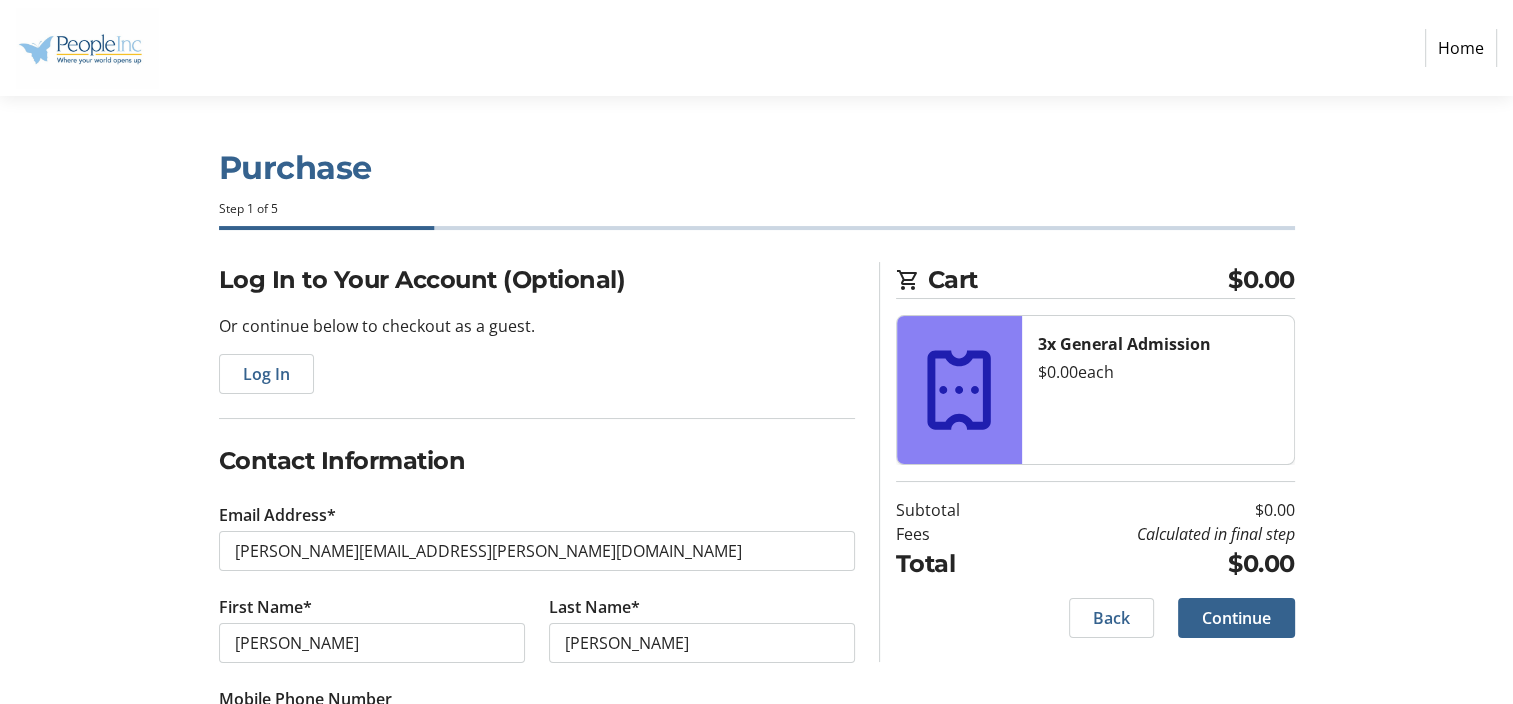 click on "Log In to Your Account (Optional) Or continue below to checkout as a guest.  Log In  Contact Information Email Address* [EMAIL_ADDRESS][PERSON_NAME][DOMAIN_NAME] First Name* [PERSON_NAME] Last Name* [PERSON_NAME]  Mobile Phone Number  +1 Cart $0.00 3x General Admission  $0.00   each  Subtotal  $0.00  Fees  Calculated in final step  Total  $0.00   Back   Continue" 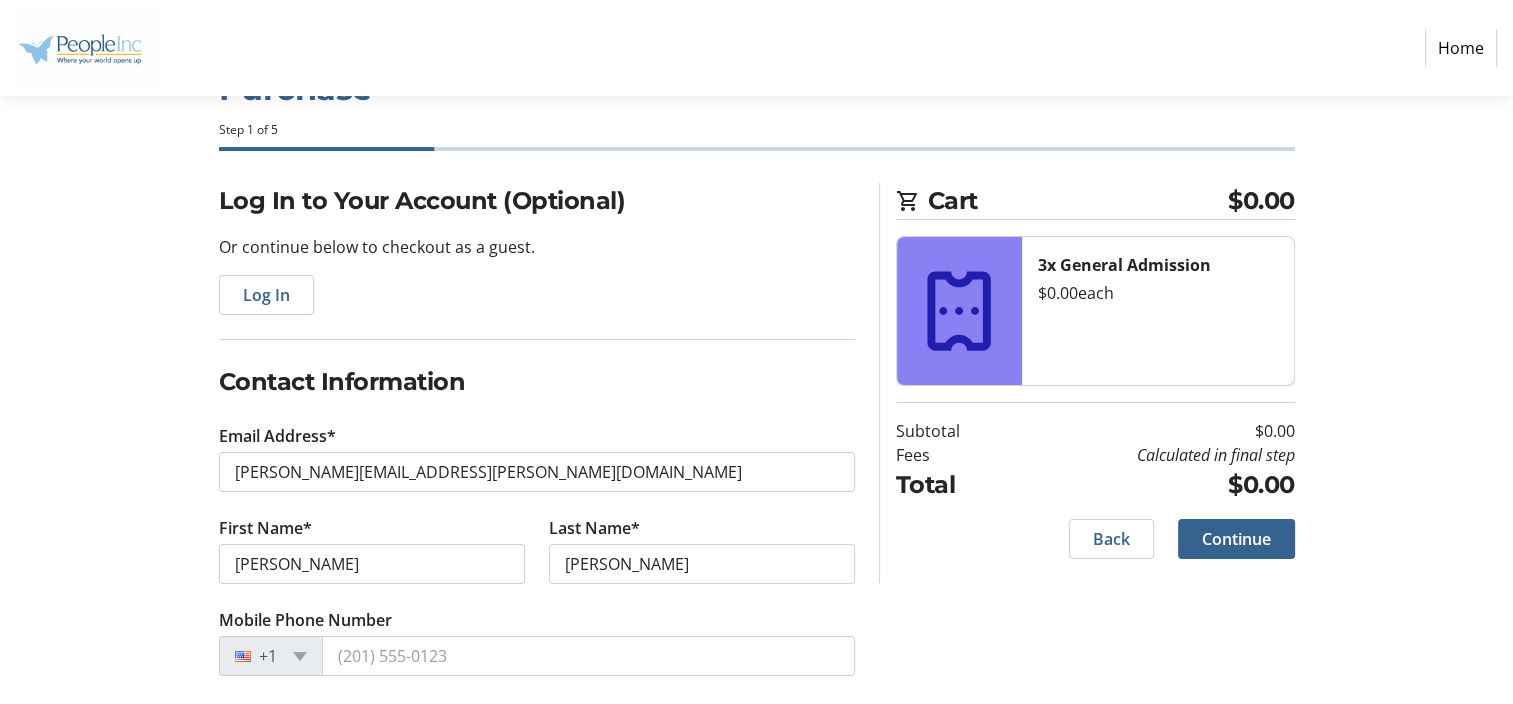 scroll, scrollTop: 97, scrollLeft: 0, axis: vertical 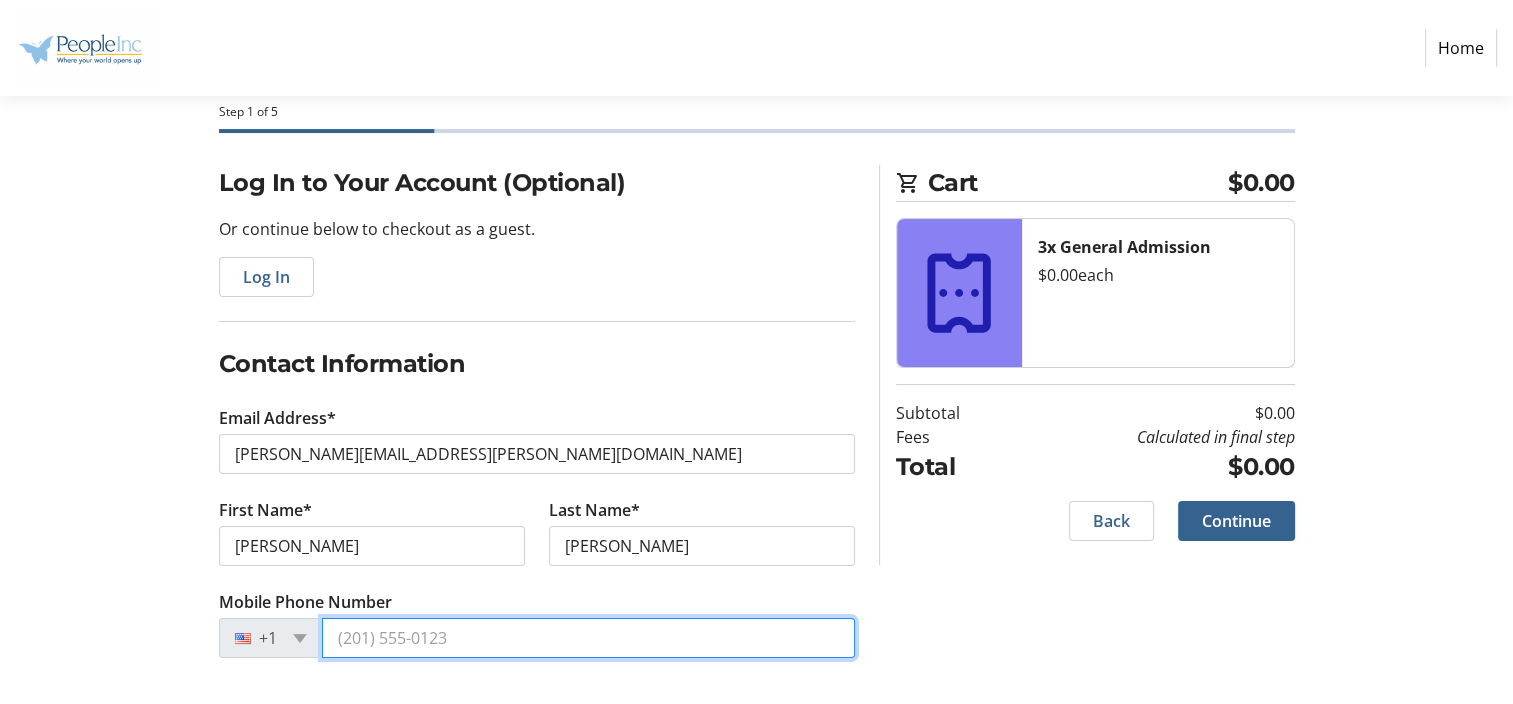click on "Mobile Phone Number" at bounding box center [588, 638] 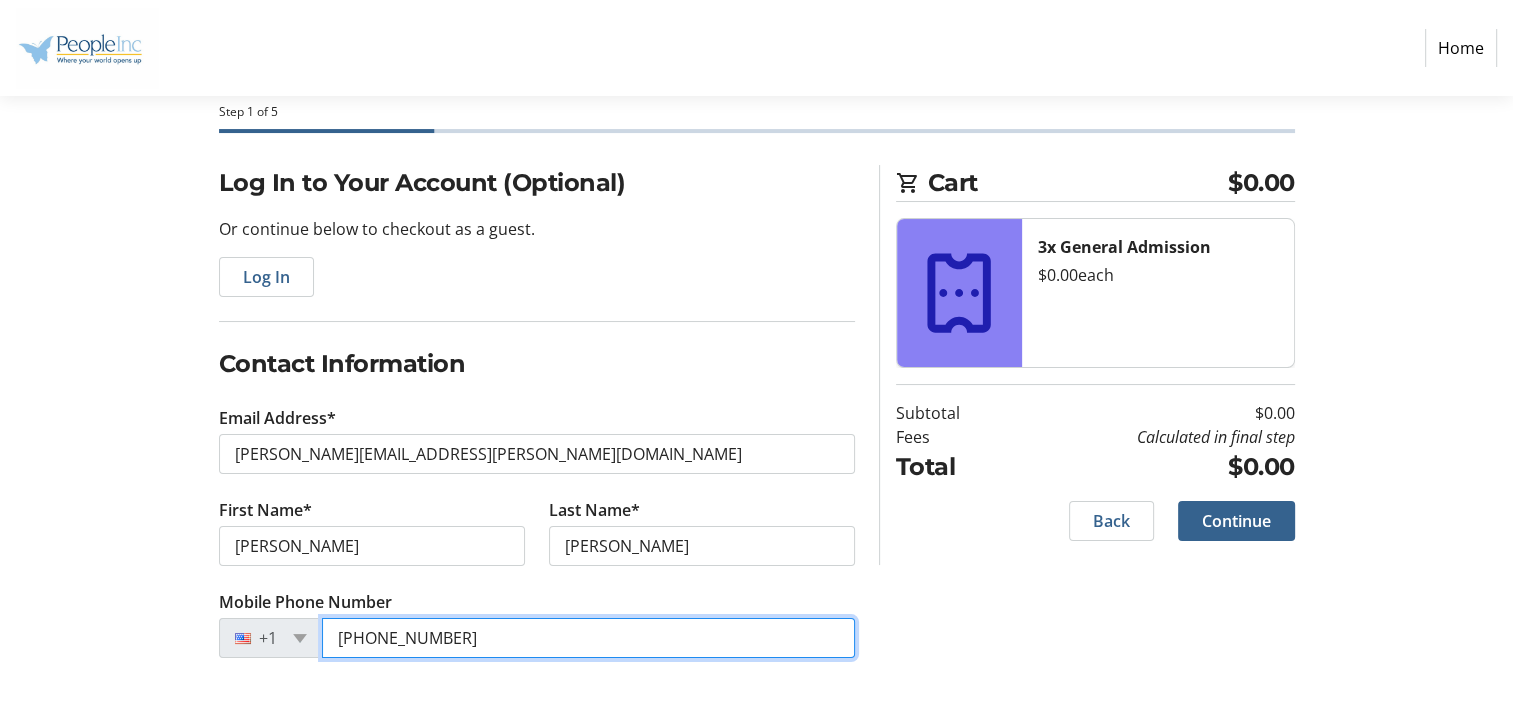 type on "[PHONE_NUMBER]" 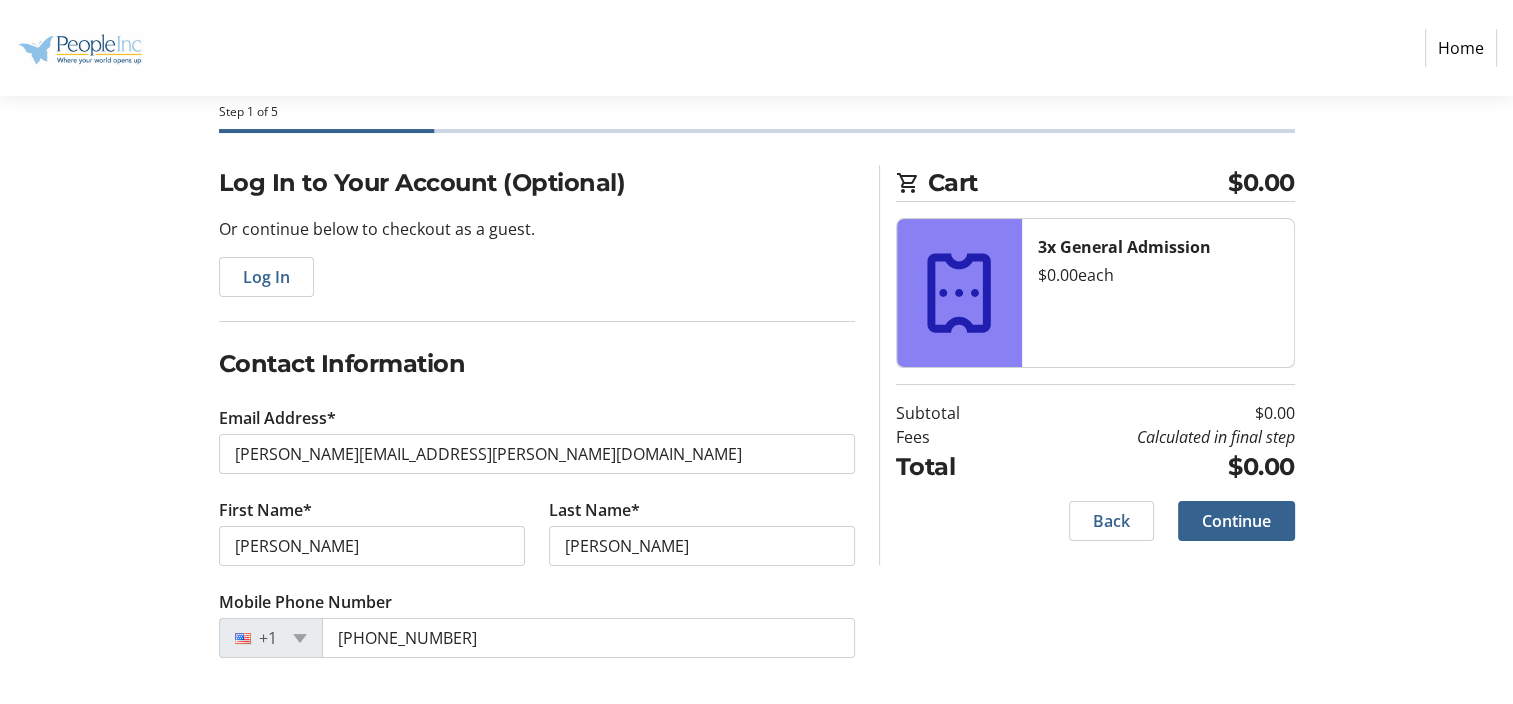 click on "Log In to Your Account (Optional) Or continue below to checkout as a guest.  Log In  Contact Information Email Address* [EMAIL_ADDRESS][PERSON_NAME][DOMAIN_NAME] First Name* [PERSON_NAME] Last Name* [PERSON_NAME]  Mobile Phone Number  [PHONE_NUMBER] Cart $0.00 3x General Admission  $0.00   each  Subtotal  $0.00  Fees  Calculated in final step  Total  $0.00   Back   Continue" 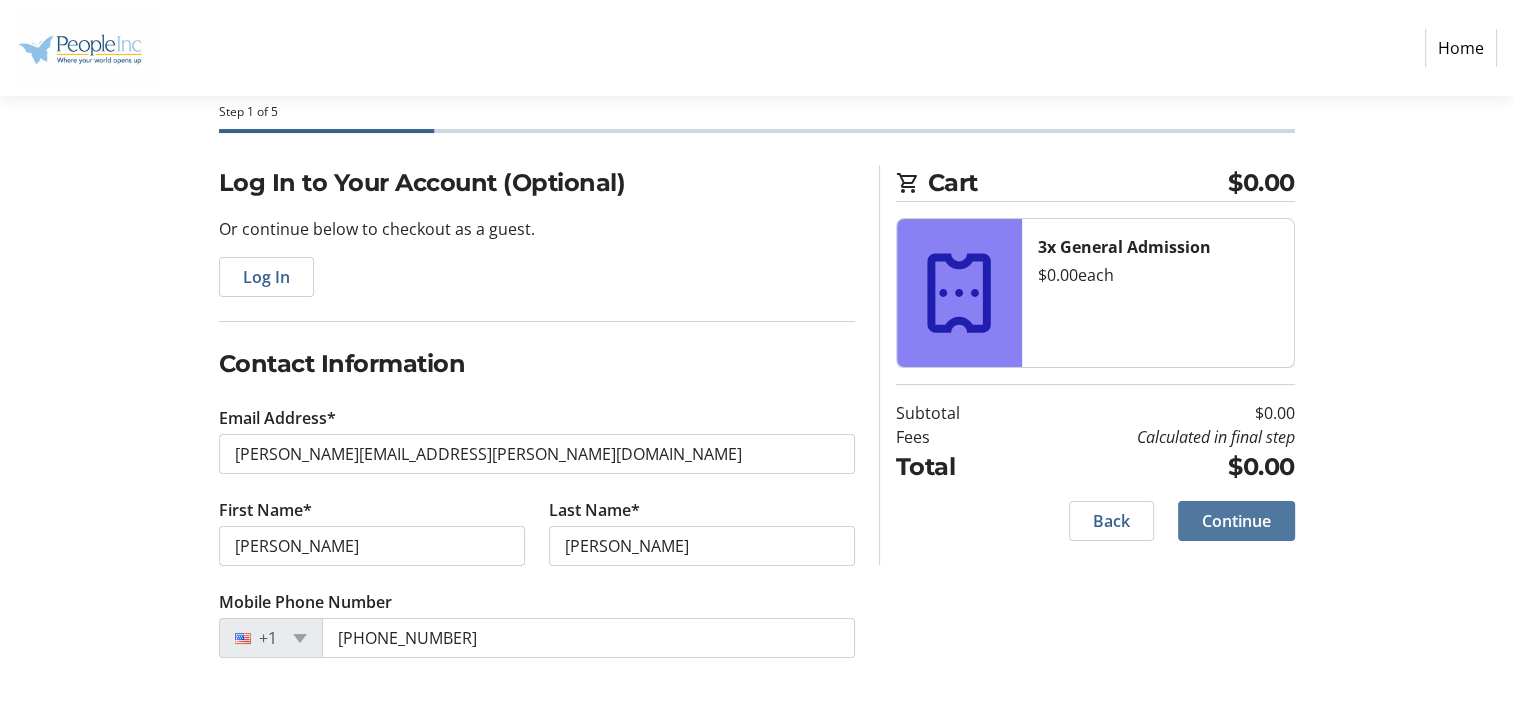click on "Continue" 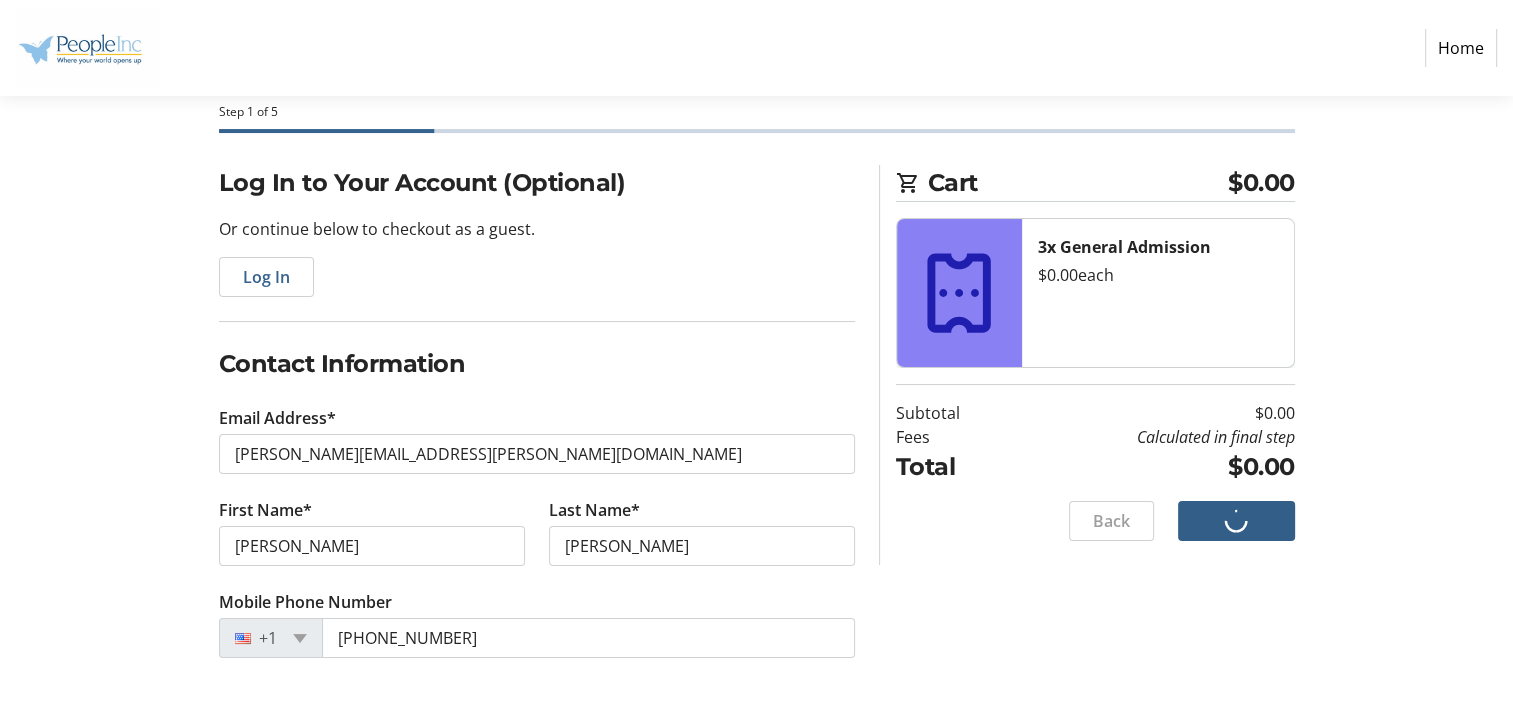 scroll, scrollTop: 0, scrollLeft: 0, axis: both 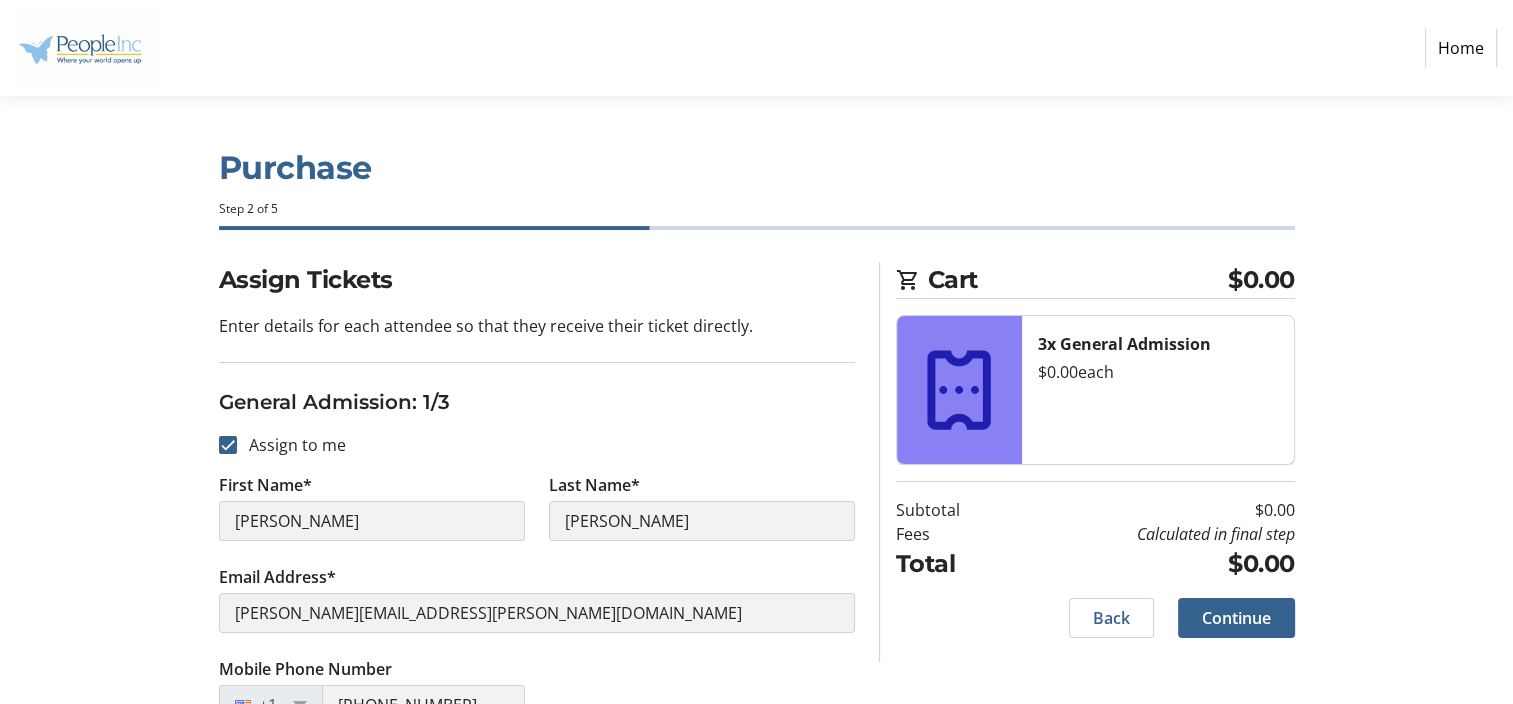click on "General Admission: 1/3  Assign to me  First Name* [PERSON_NAME] Last Name* [PERSON_NAME] Email Address* [PERSON_NAME][EMAIL_ADDRESS][PERSON_NAME][DOMAIN_NAME] Mobile Phone Number [PHONE_NUMBER] Company" 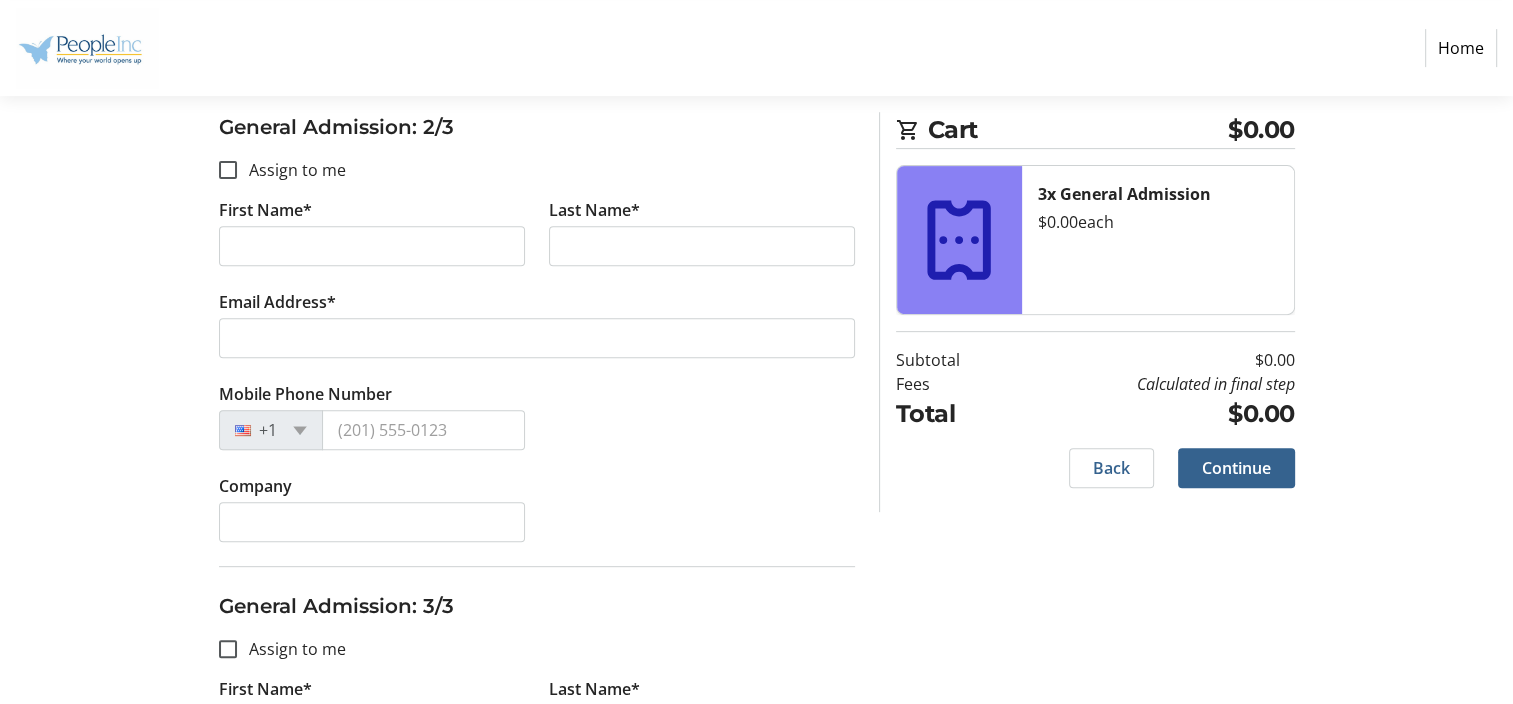 scroll, scrollTop: 760, scrollLeft: 0, axis: vertical 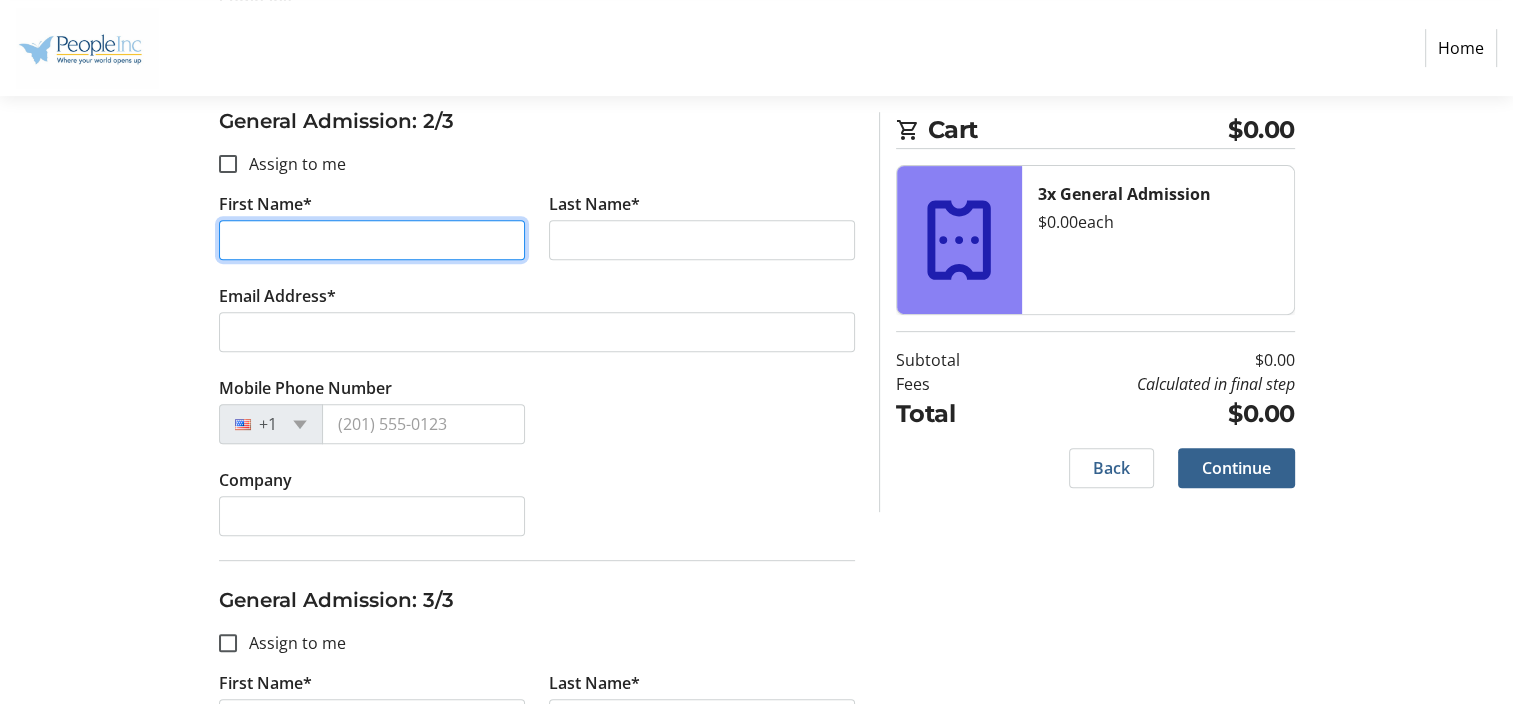 click on "First Name*" at bounding box center [372, 240] 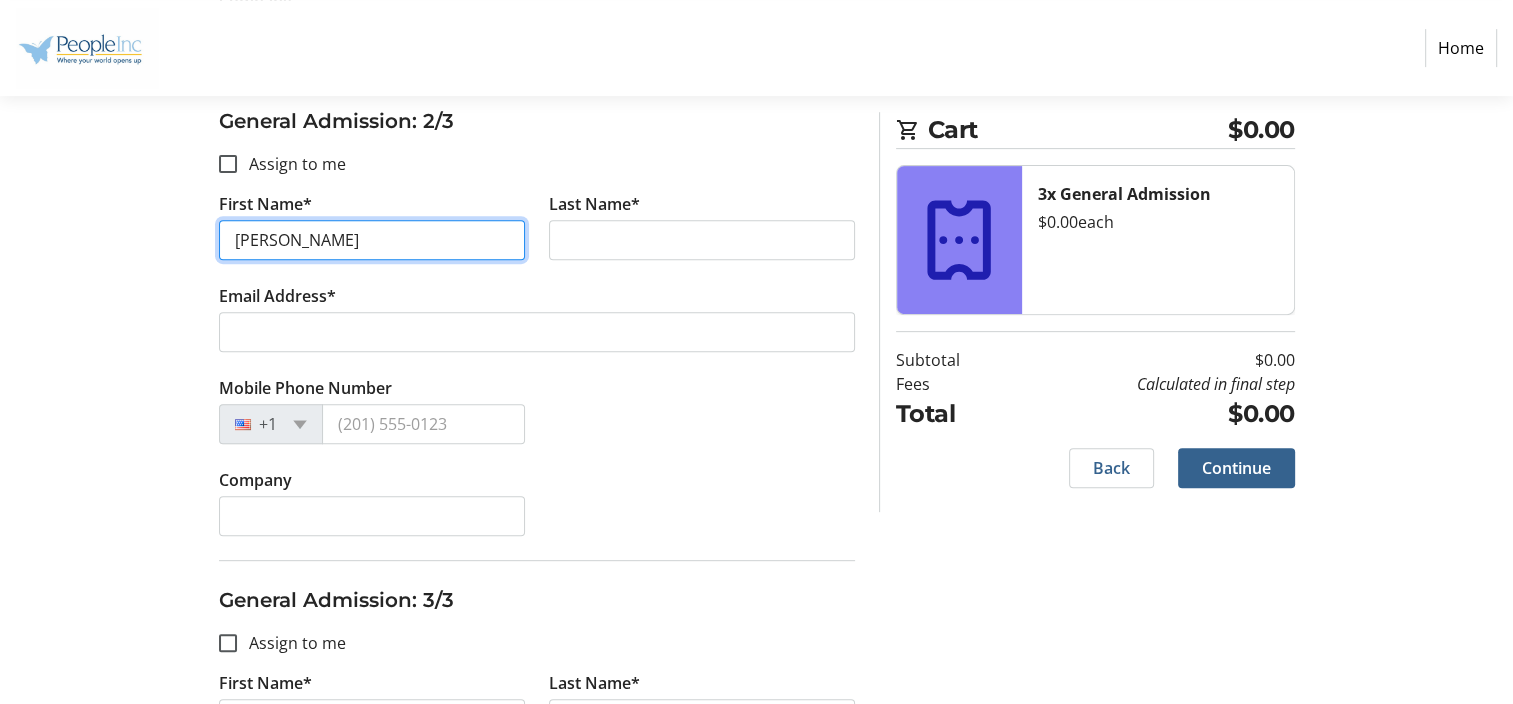type on "[PERSON_NAME]" 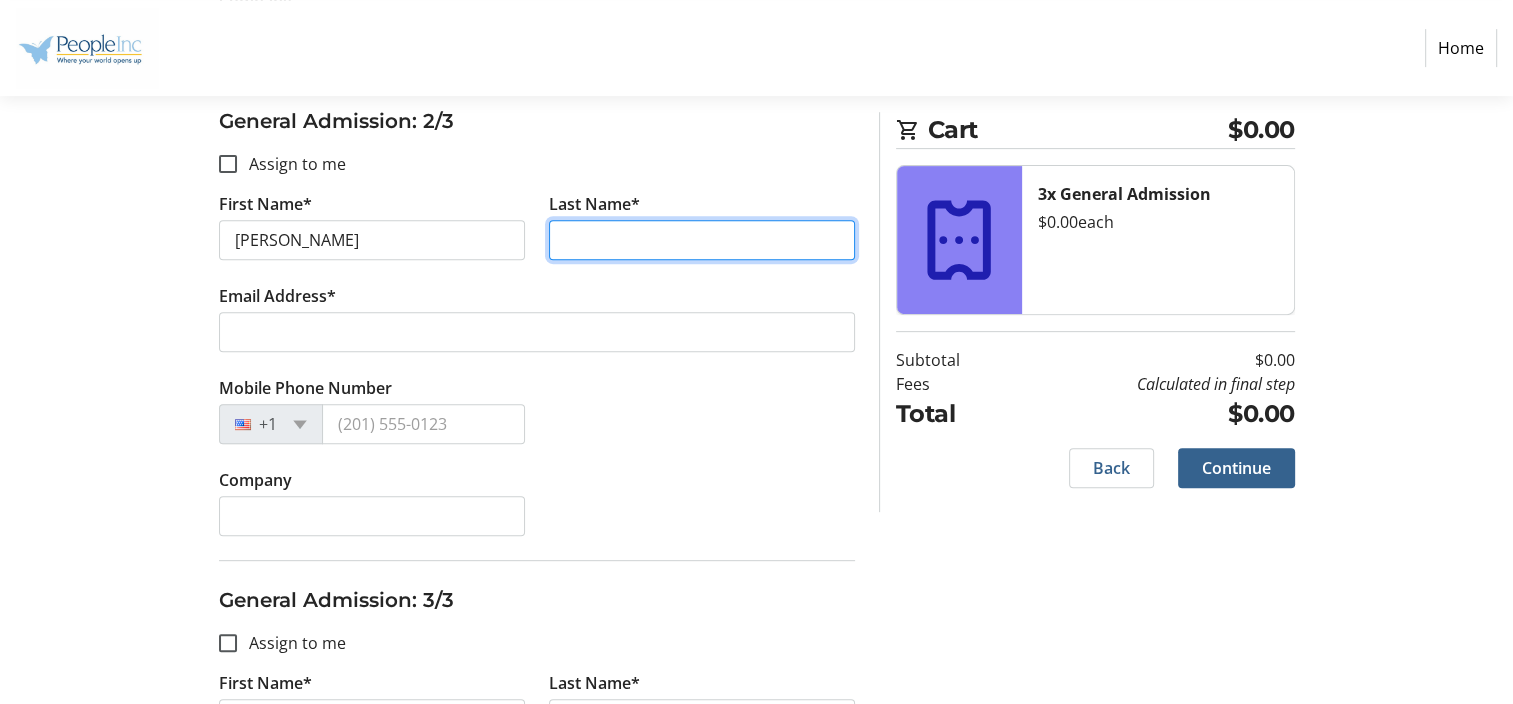 click on "Last Name*" at bounding box center (702, 240) 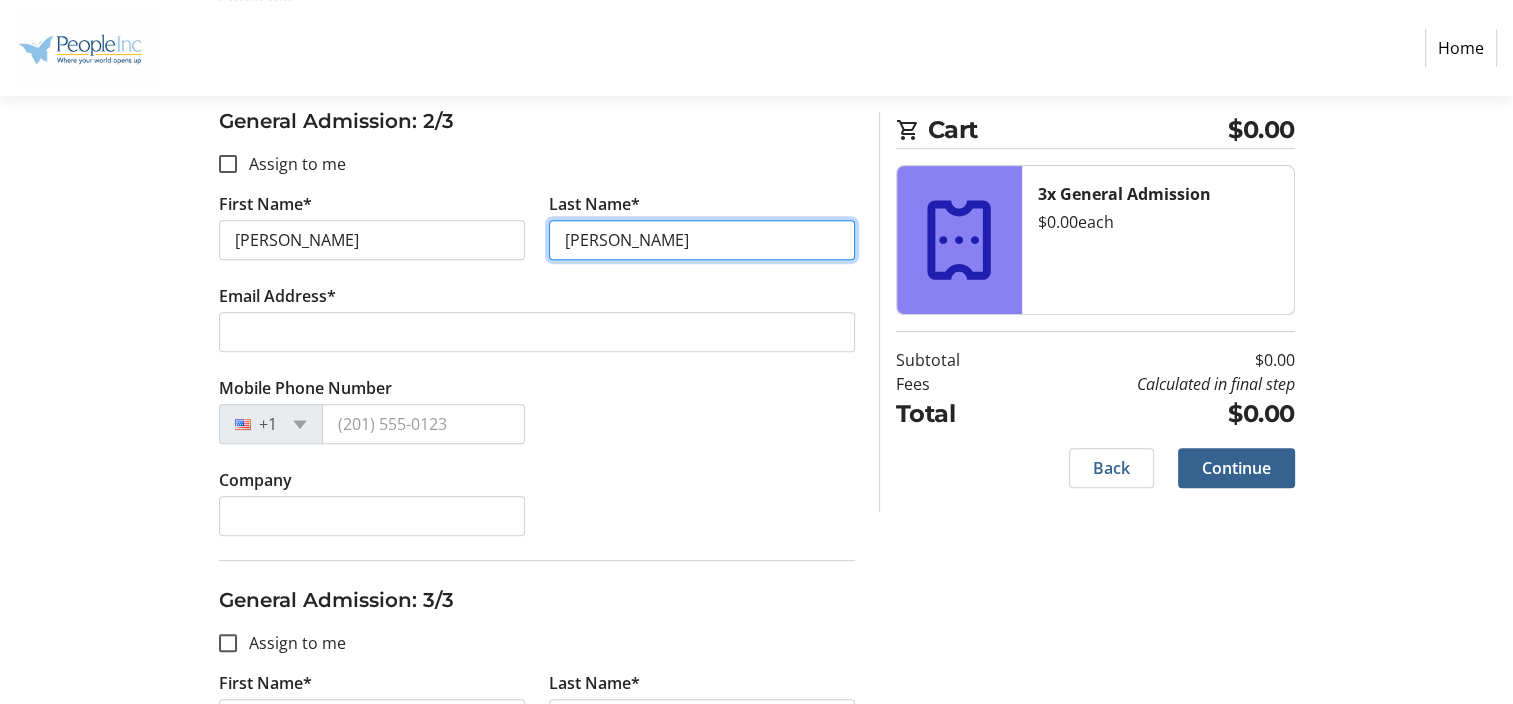 type on "[PERSON_NAME]" 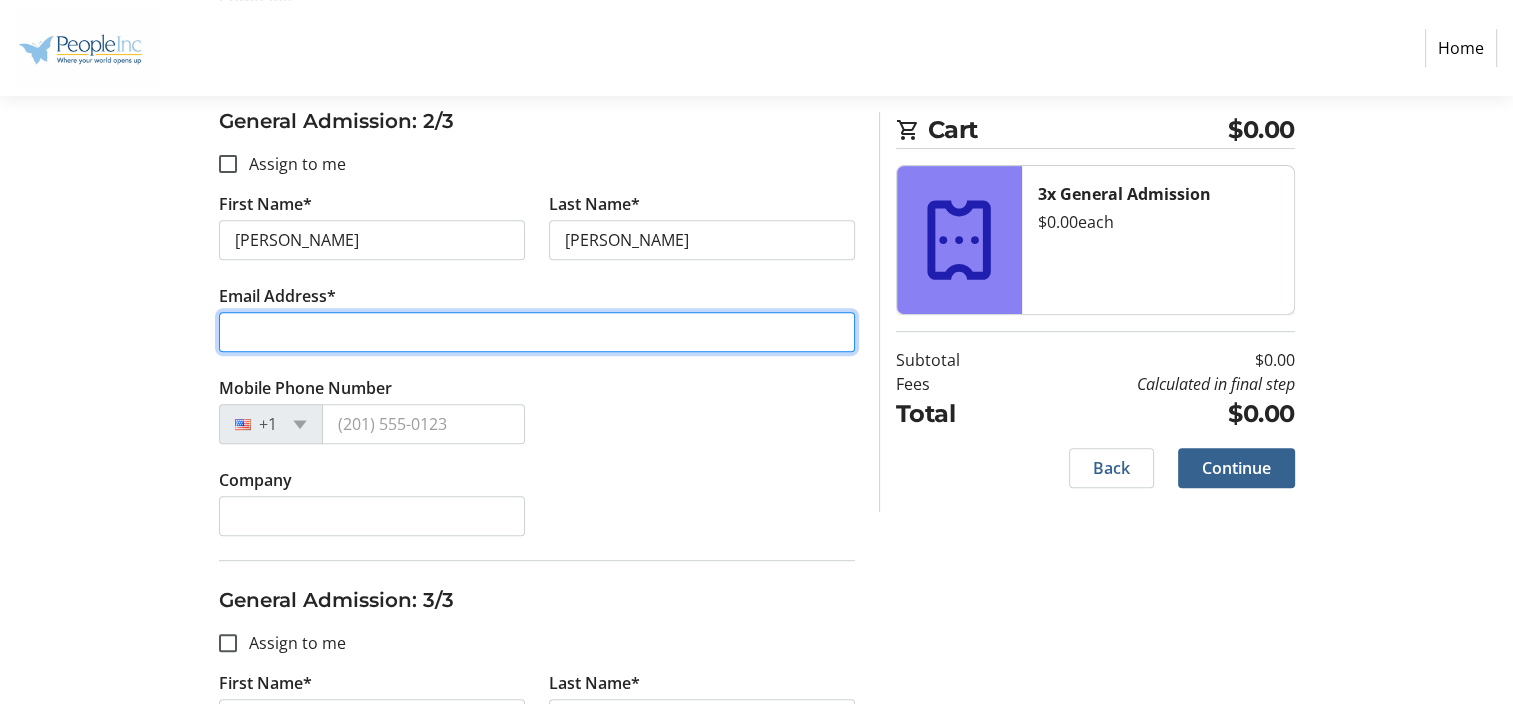 click on "Email Address*" at bounding box center [537, 332] 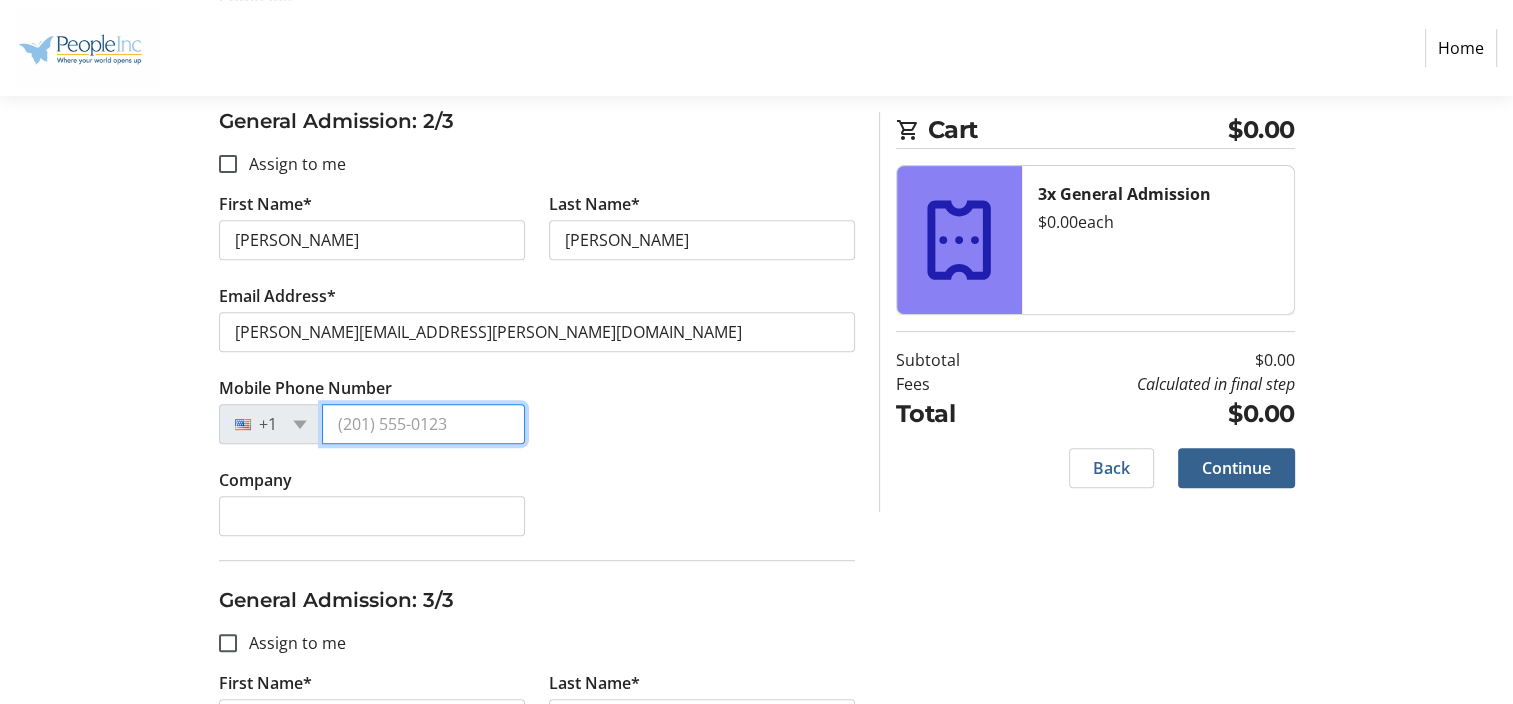 type on "[PHONE_NUMBER]" 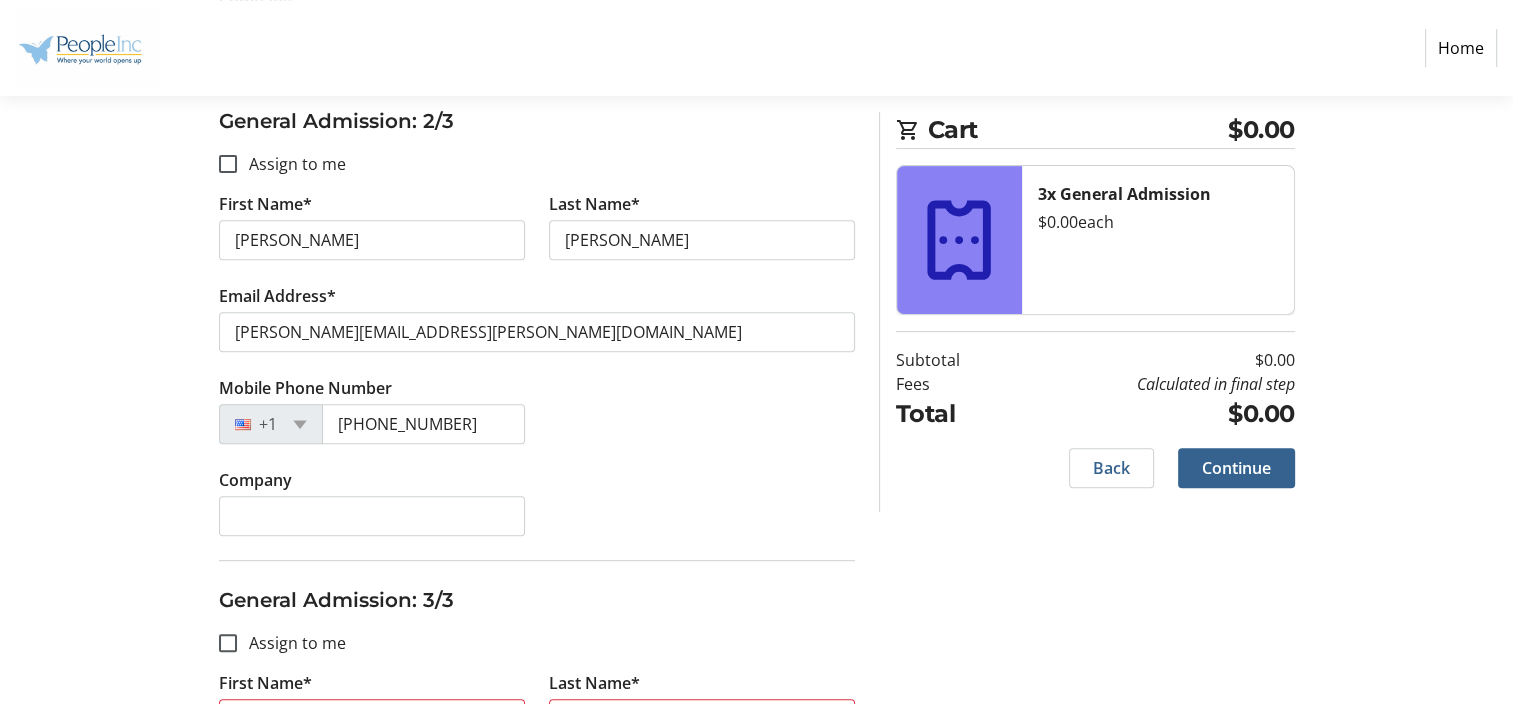 click on "Company" 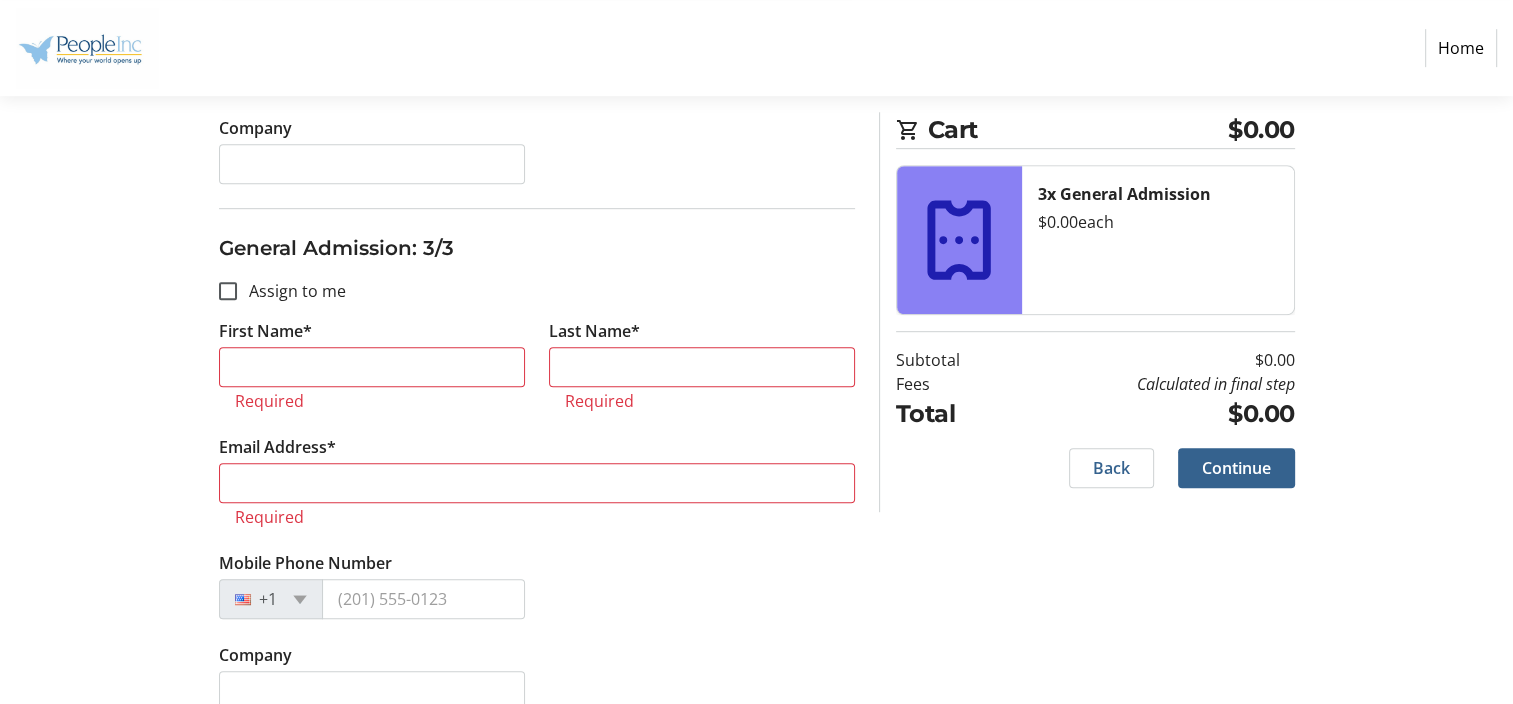 scroll, scrollTop: 1139, scrollLeft: 0, axis: vertical 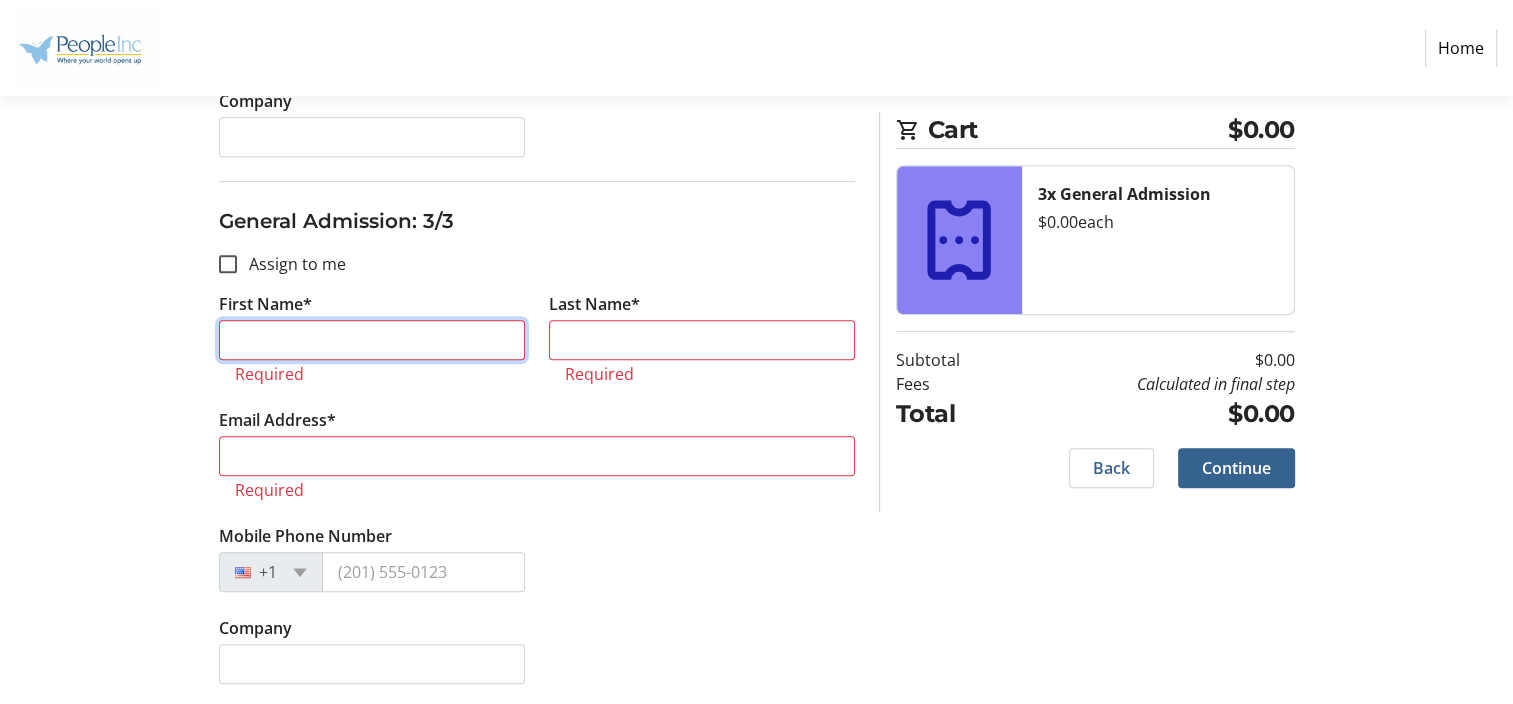 click on "First Name*" at bounding box center (372, 340) 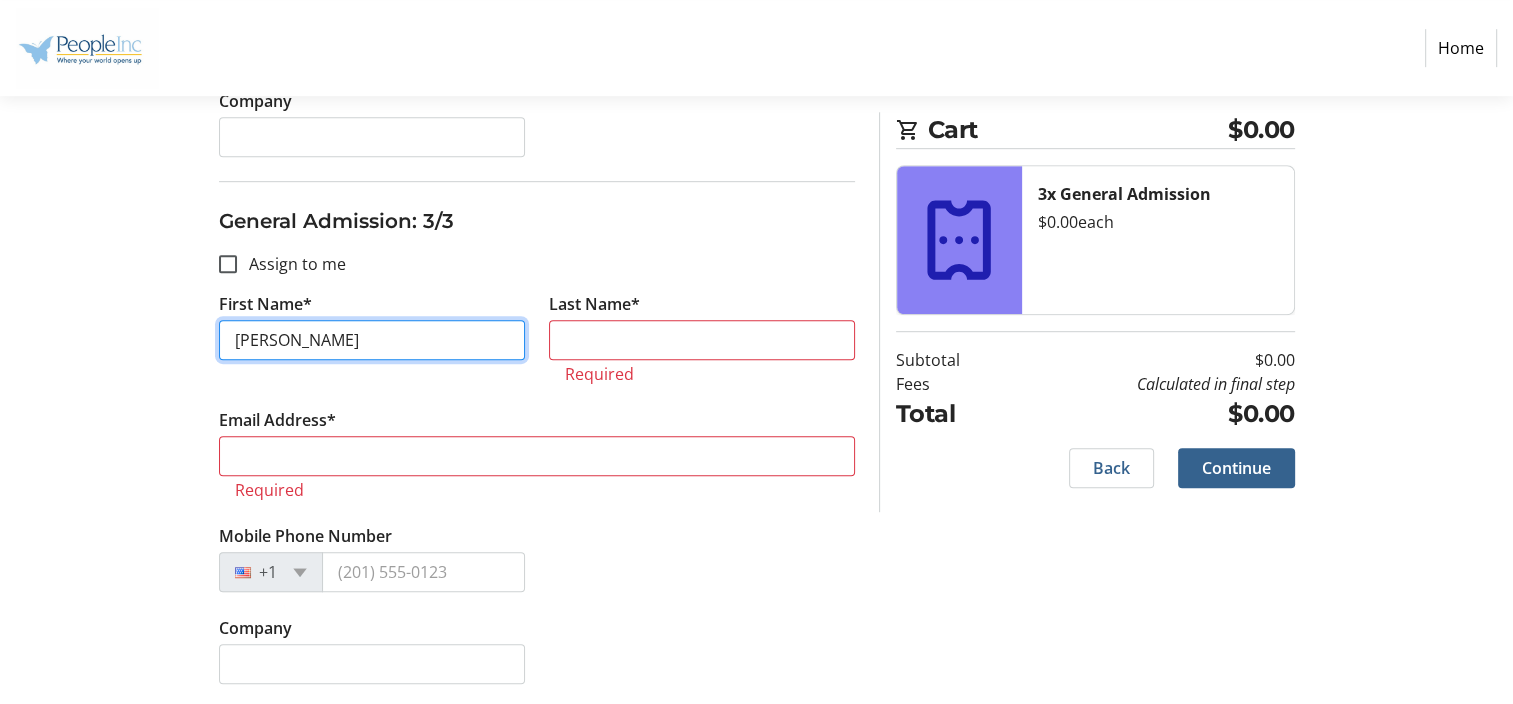 type on "[PERSON_NAME]" 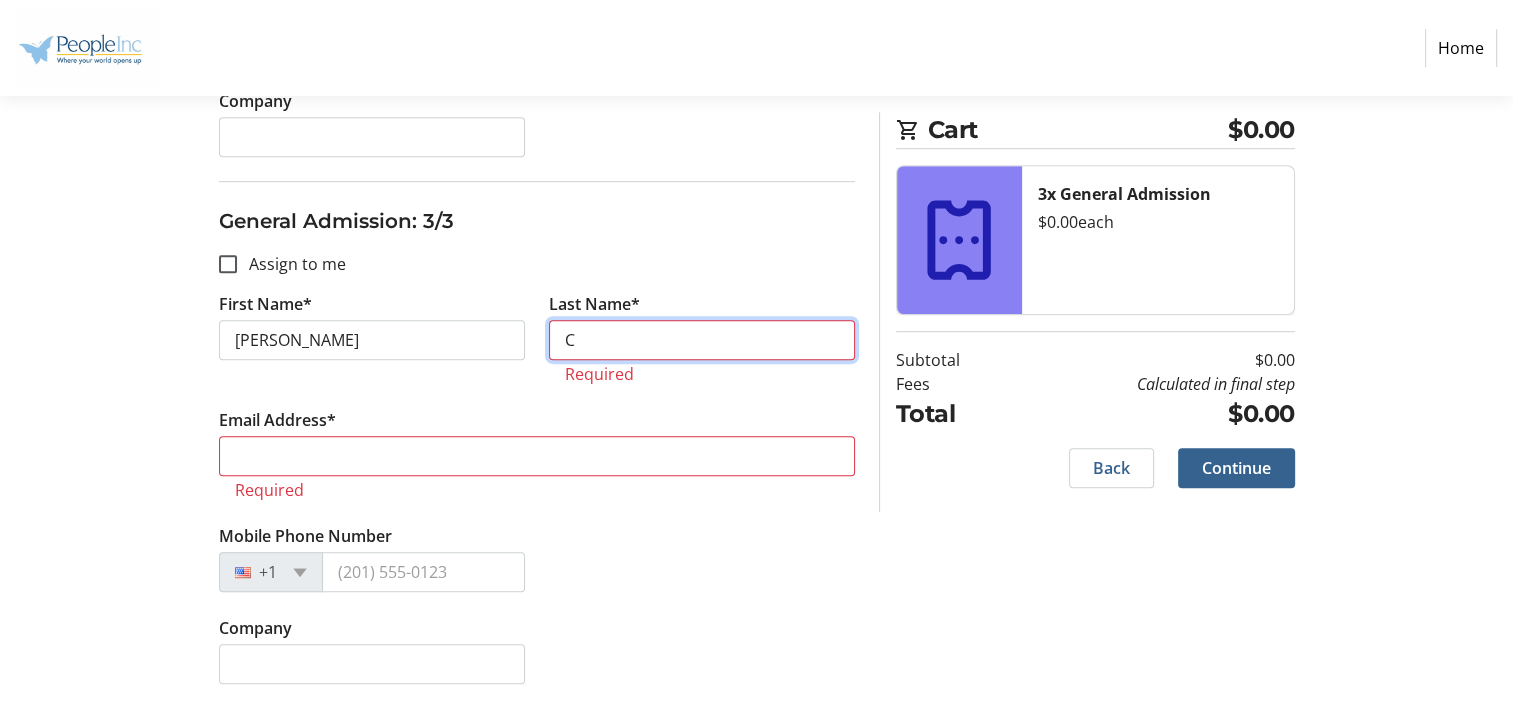 scroll, scrollTop: 1115, scrollLeft: 0, axis: vertical 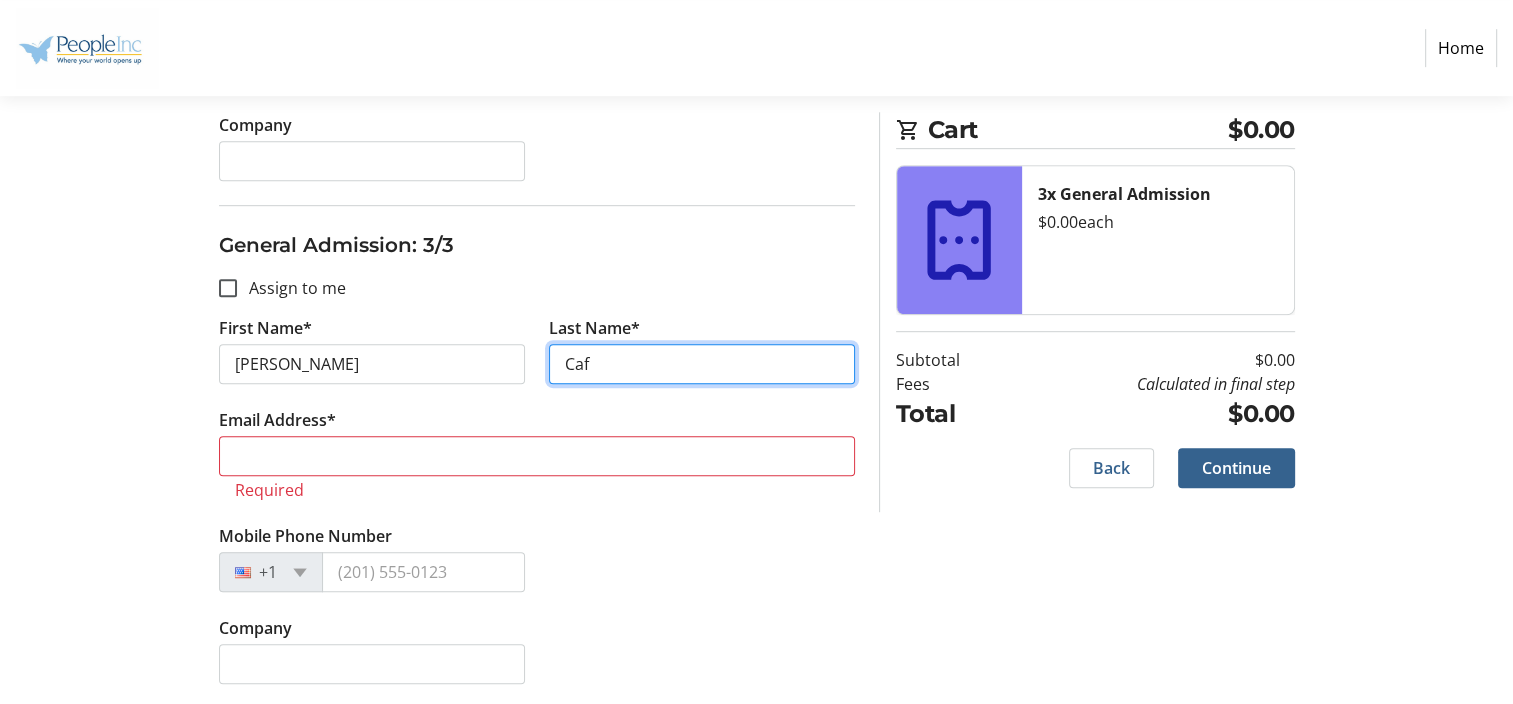 type on "[PERSON_NAME]" 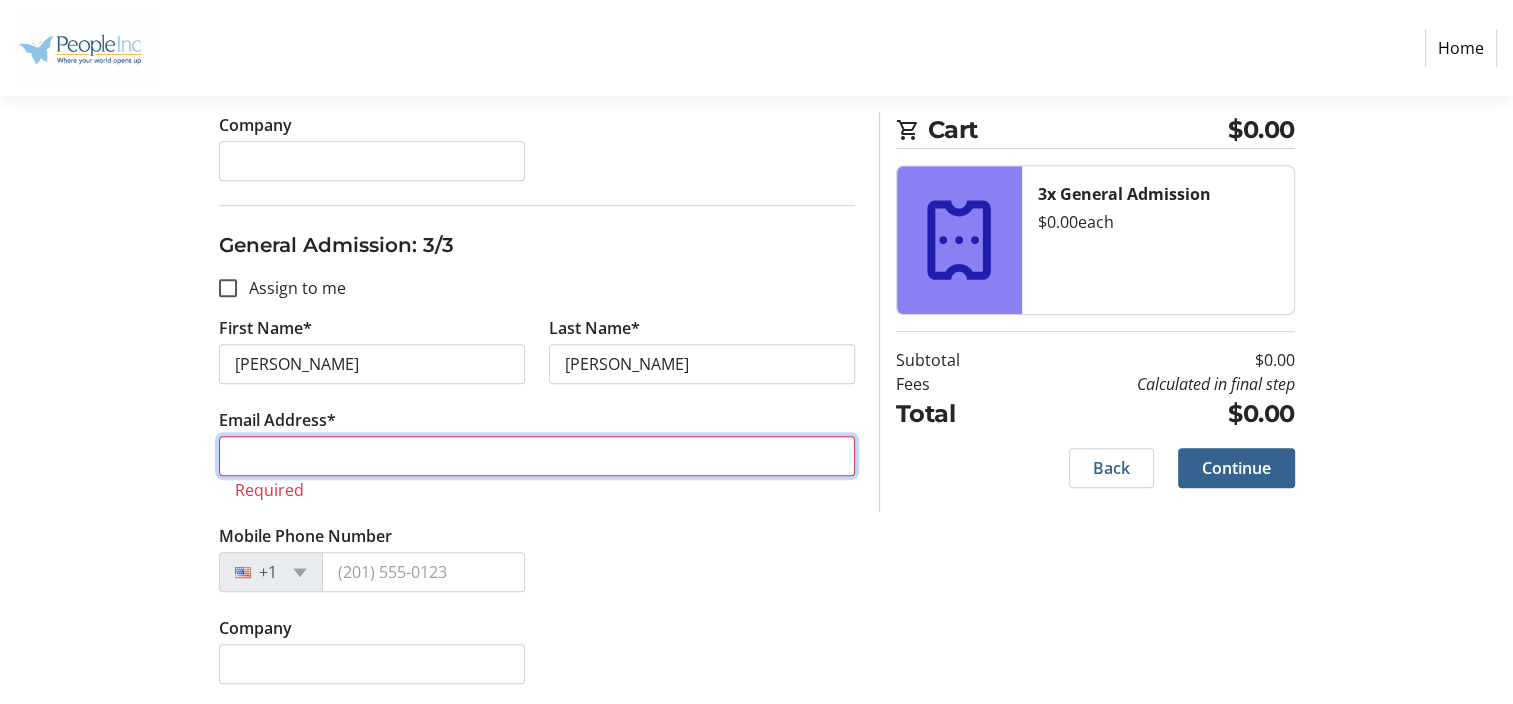 type on "[PERSON_NAME][EMAIL_ADDRESS][PERSON_NAME][DOMAIN_NAME]" 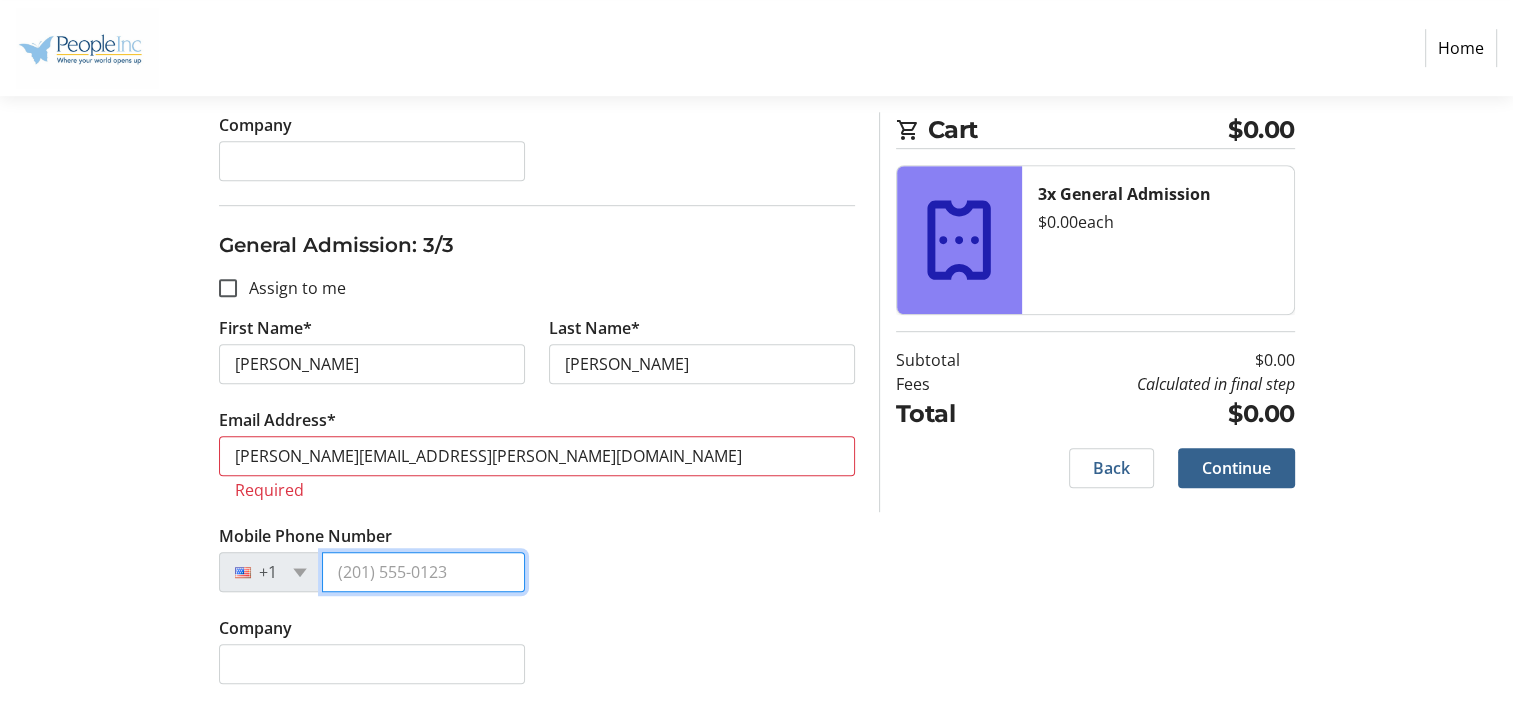 type on "[PHONE_NUMBER]" 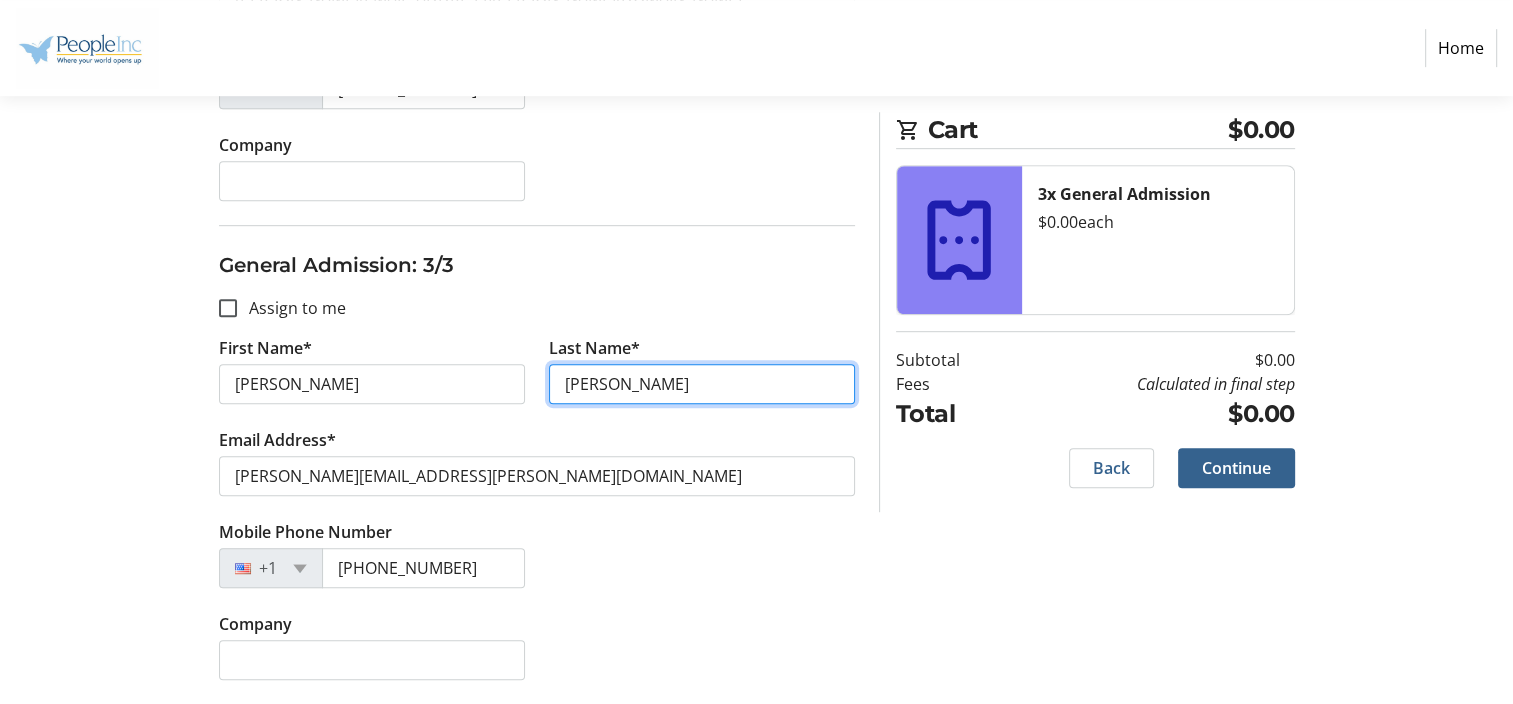 scroll, scrollTop: 1091, scrollLeft: 0, axis: vertical 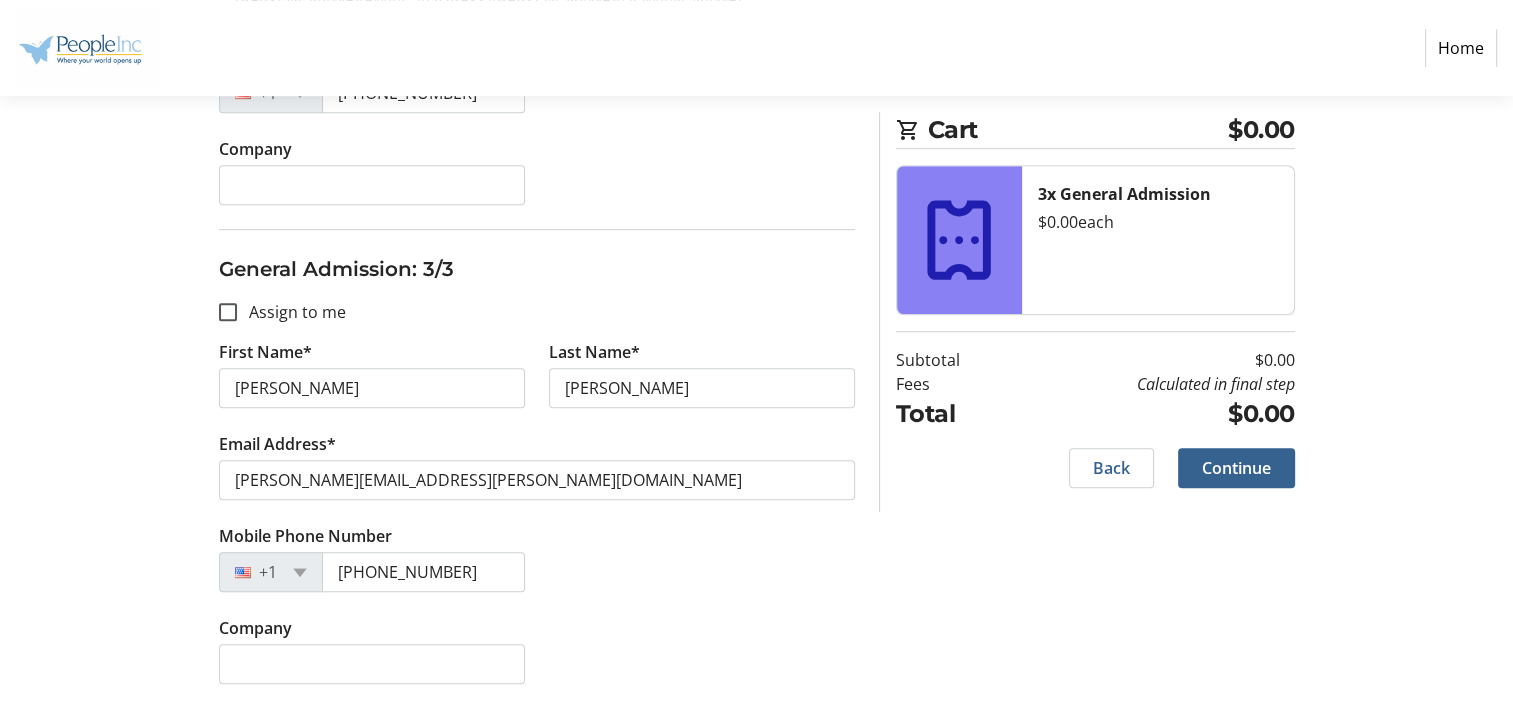 click on "Mobile Phone Number [PHONE_NUMBER]" 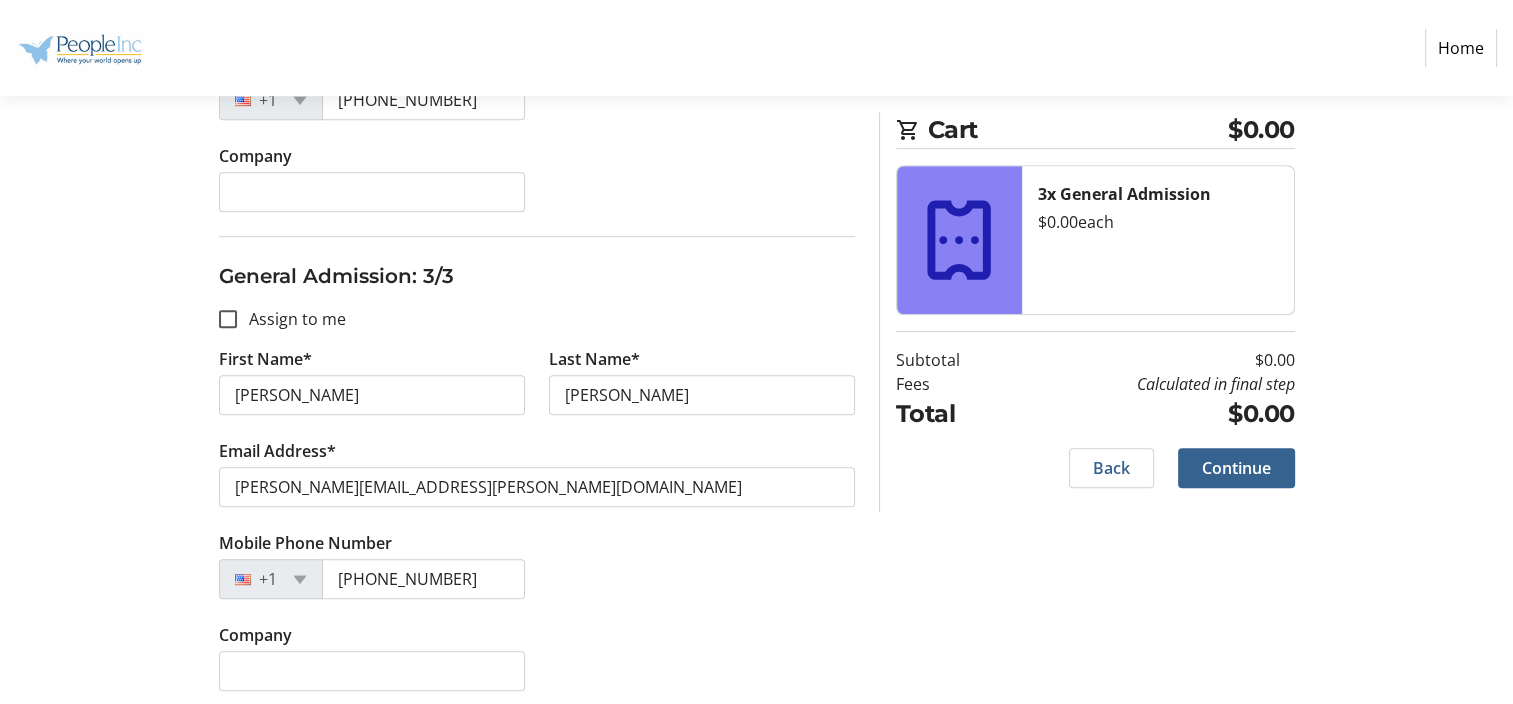 scroll, scrollTop: 1091, scrollLeft: 0, axis: vertical 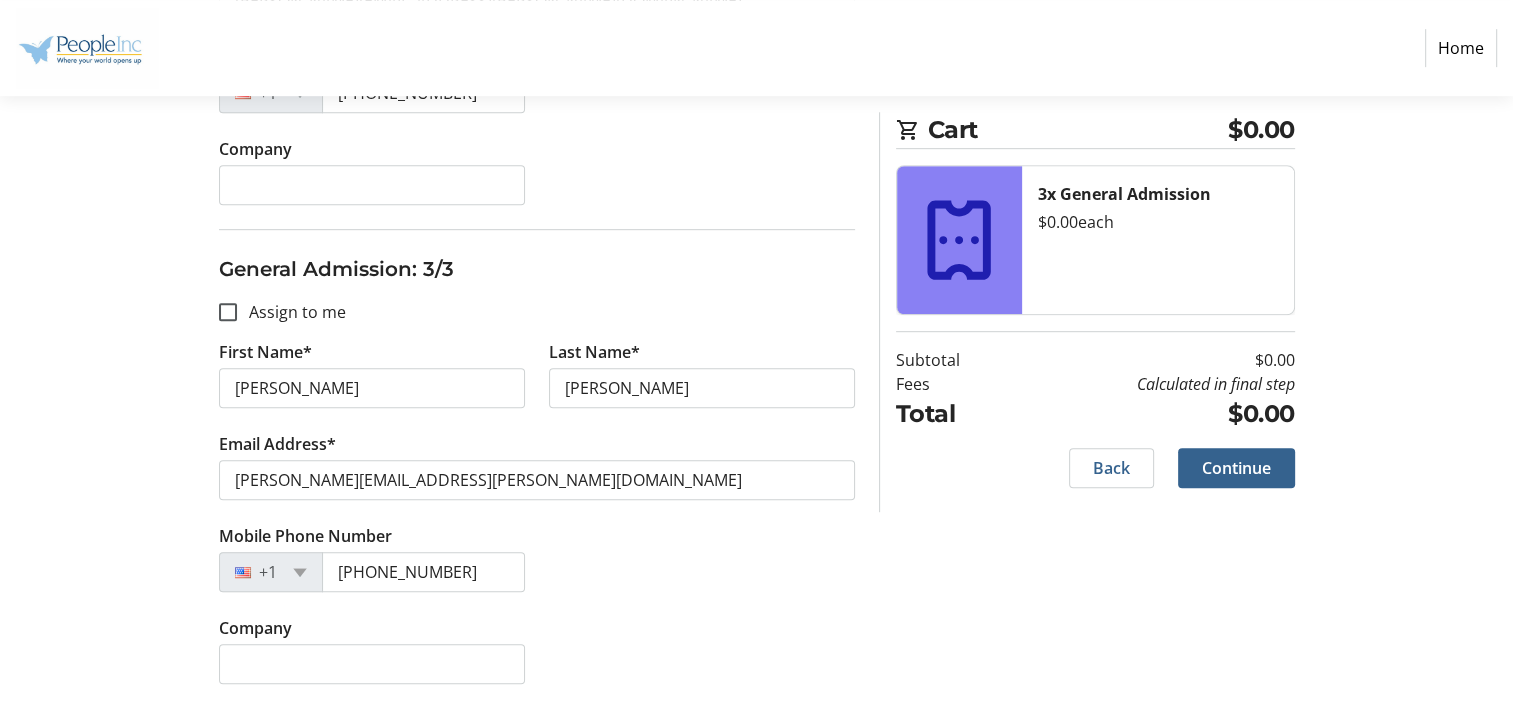 click on "Company" 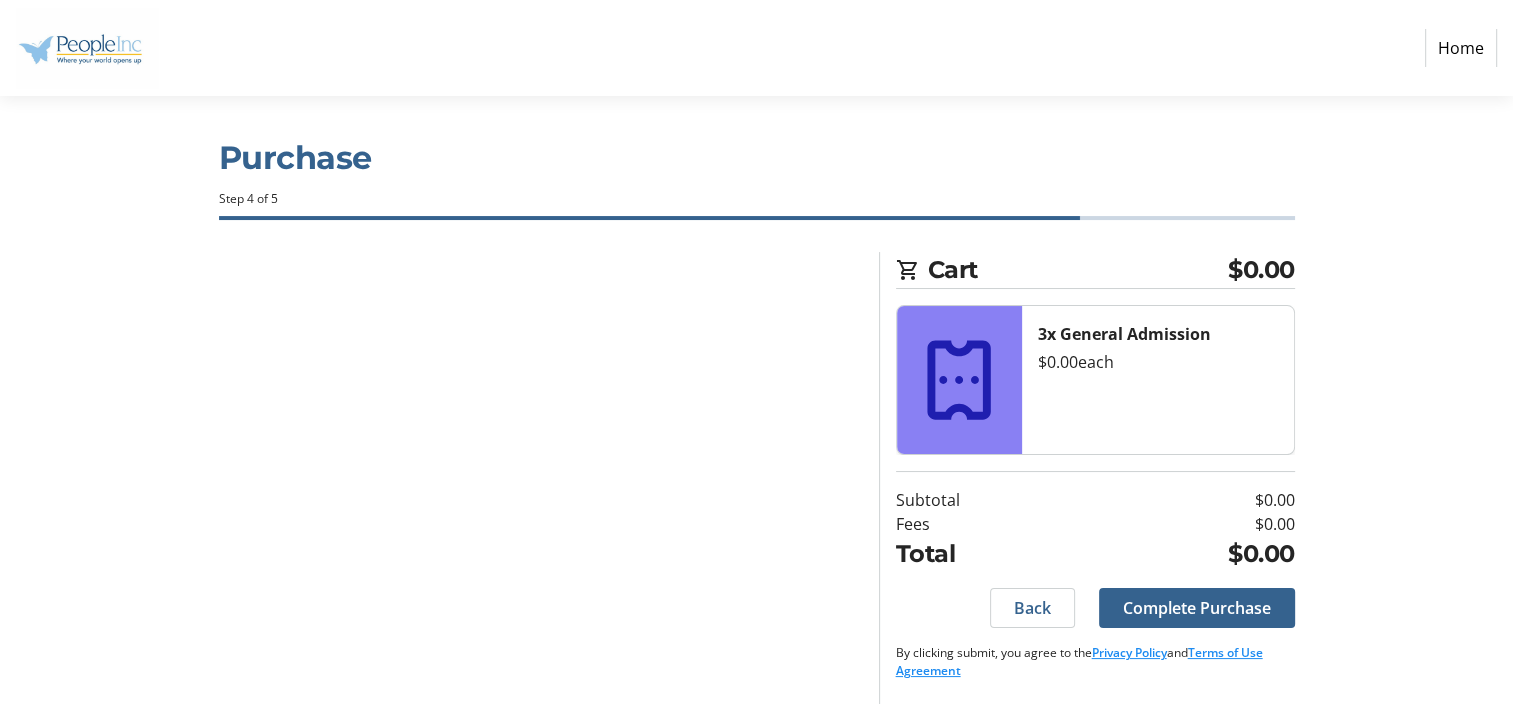 scroll, scrollTop: 9, scrollLeft: 0, axis: vertical 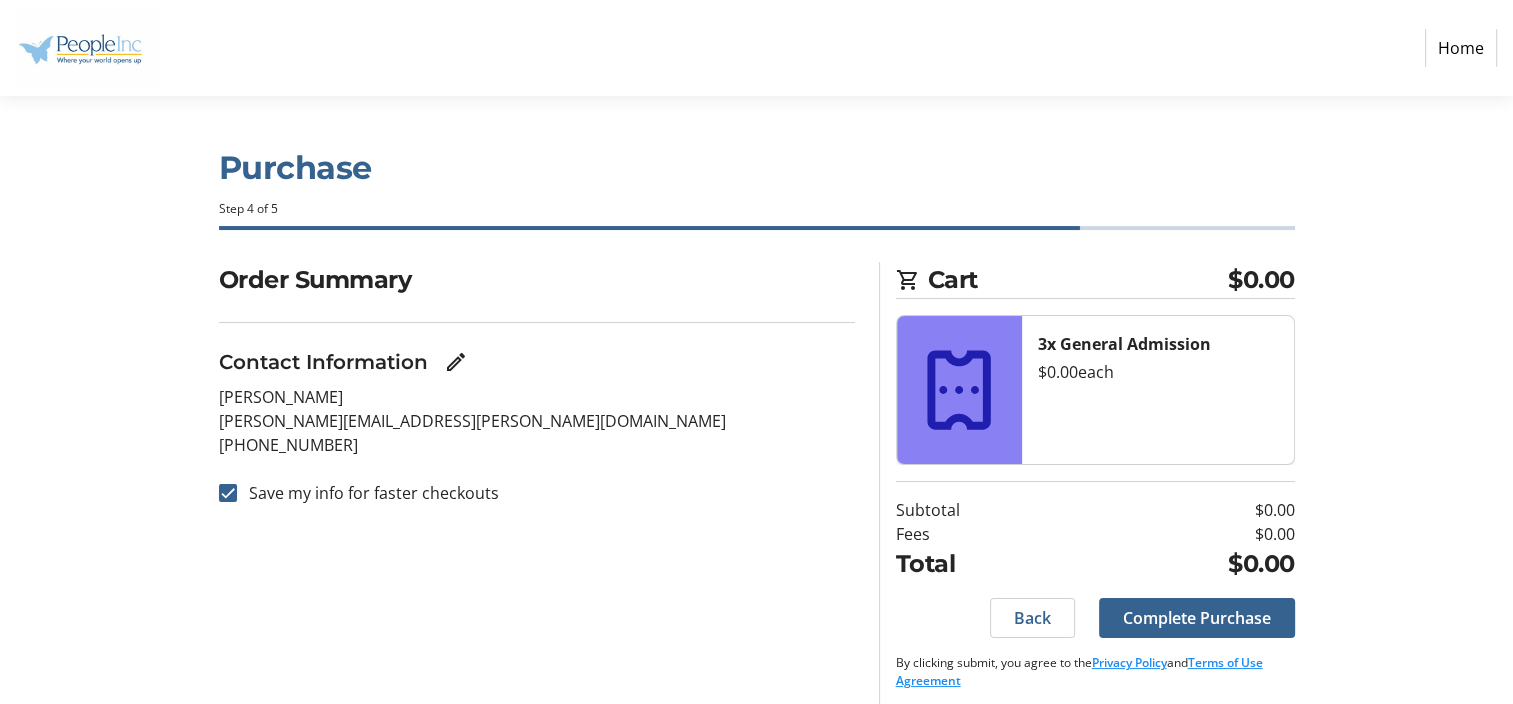 click on "Save my info for faster checkouts" at bounding box center [537, 493] 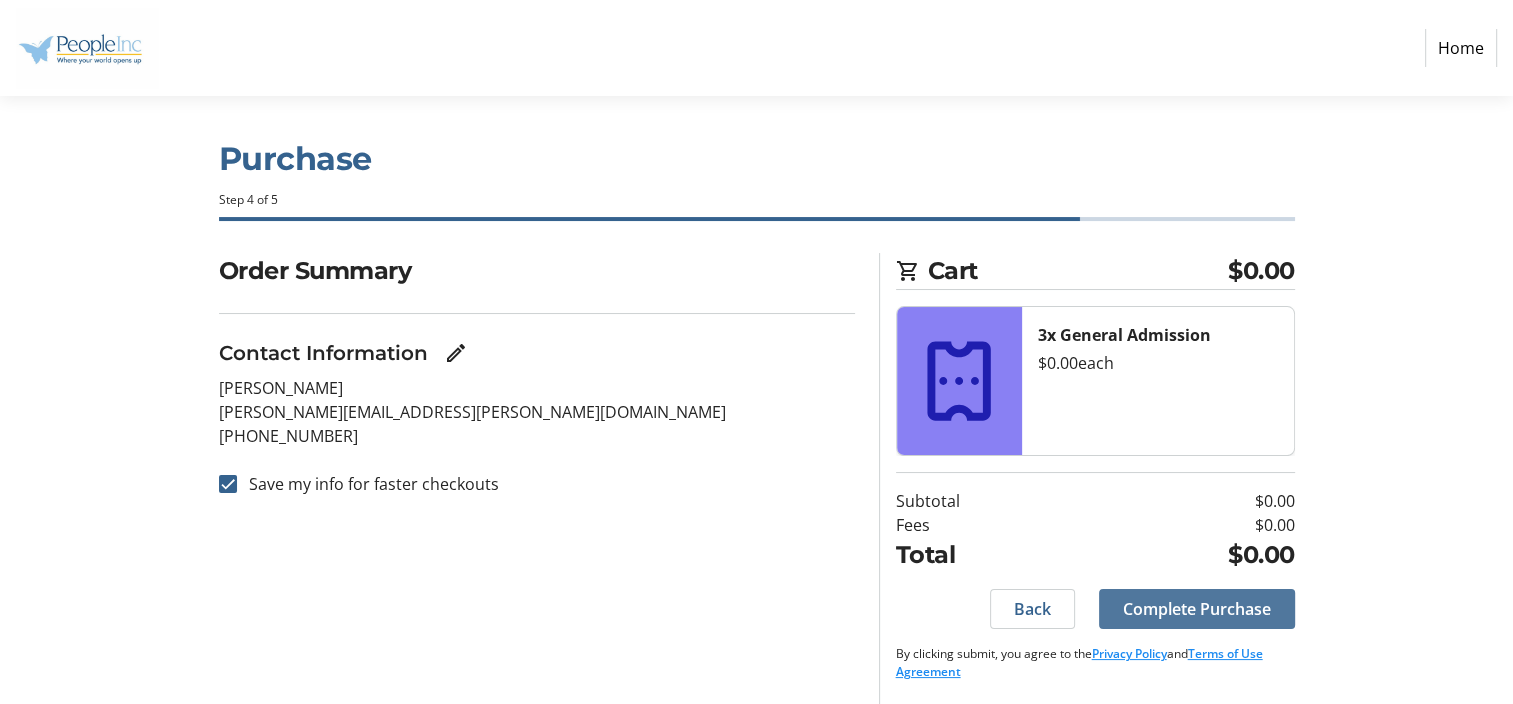 click on "Complete Purchase" 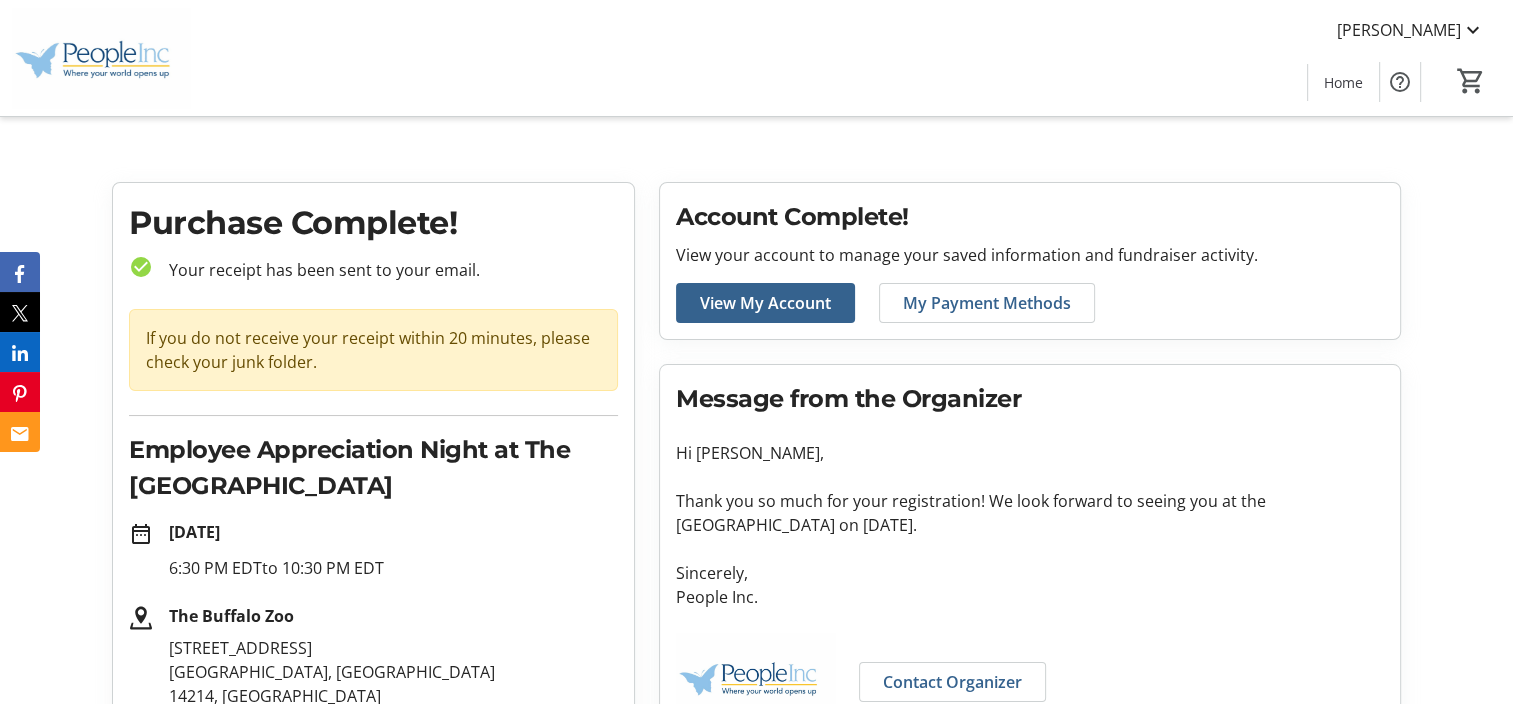 click on "Purchase Complete! check_circle Your receipt has been sent to your email.  If you do not receive your receipt within 20 minutes, please check your junk folder.  Employee Appreciation Night at The [GEOGRAPHIC_DATA] date_range  [DATE]   6:30 PM EDT   to 10:30 PM EDT
The [GEOGRAPHIC_DATA]  [STREET_ADDRESS]  View and Assign Tickets Assign tickets to your guests so that they receive their tickets.  Assign Tickets  Checkout Attachments DominiqueCafarella-checkout-zTM95uSpESi-itemized-2025-07-09T19-40-43-666Z.pdf DominiqueCafarella-checkoutPurchase-zW3CgeYEvfh-ticket-2025-07-09T19-40-44-461Z.pdf LewisCafarella-checkoutPurchase-84imT8Fq8Qj-ticket-2025-07-09T19-40-45-293Z.pdf LorenzoCafarella-checkoutPurchase-saZXcR7ccNm-ticket-2025-07-09T19-40-45-863Z.pdf Account Complete!  View your account to manage your saved information and fundraiser activity.   View My Account   My Payment Methods  Message from the Organizer Hi [PERSON_NAME], Sincerely, People Inc.  Contact Organizer" 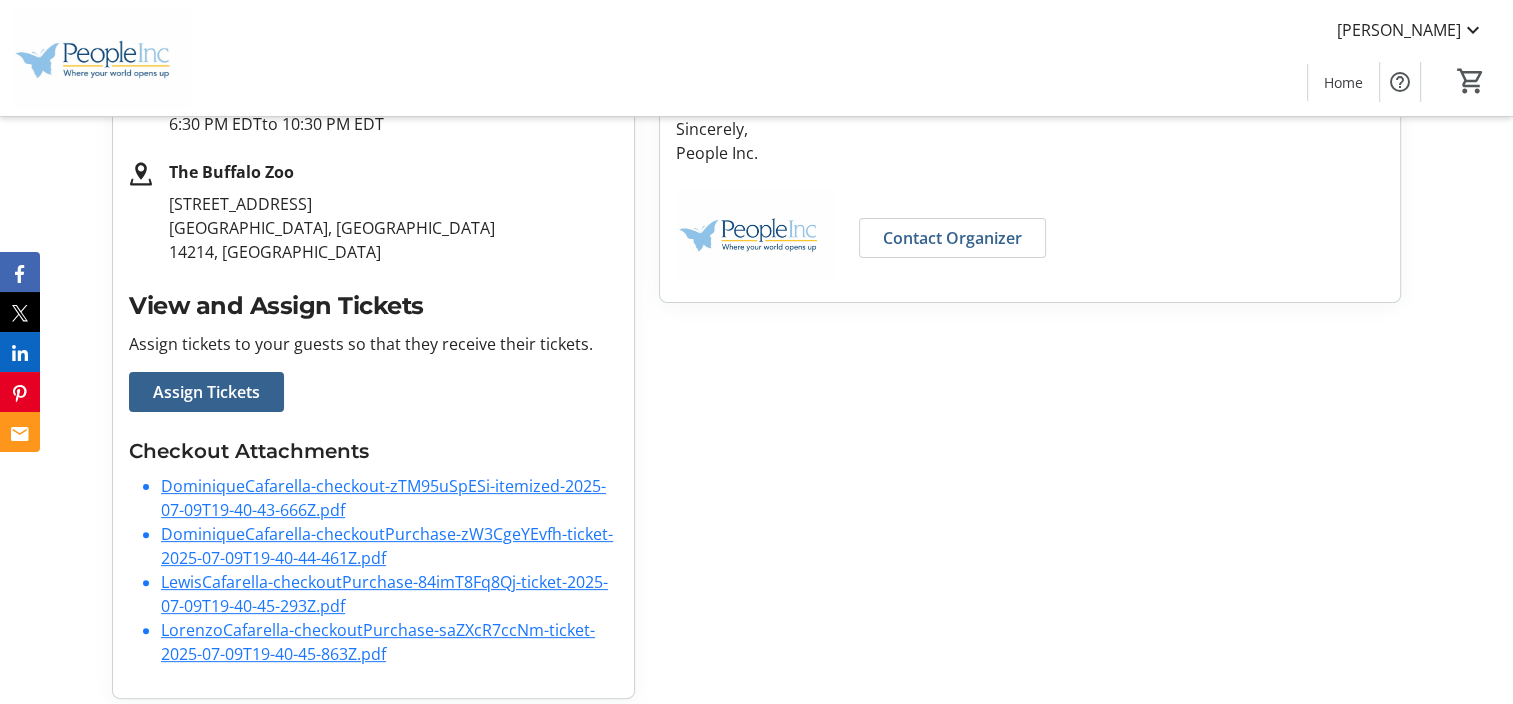 scroll, scrollTop: 454, scrollLeft: 0, axis: vertical 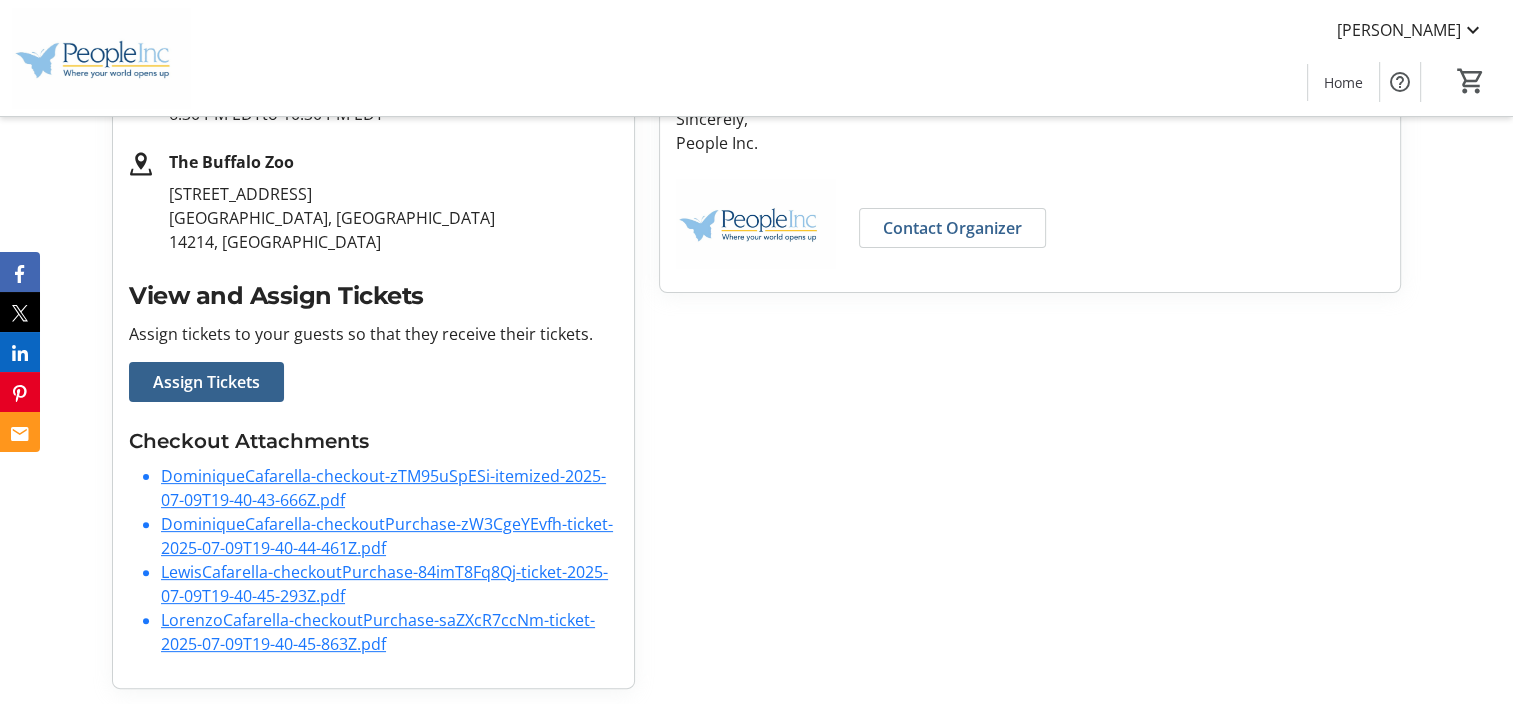 click on "DominiqueCafarella-checkout-zTM95uSpESi-itemized-2025-07-09T19-40-43-666Z.pdf" 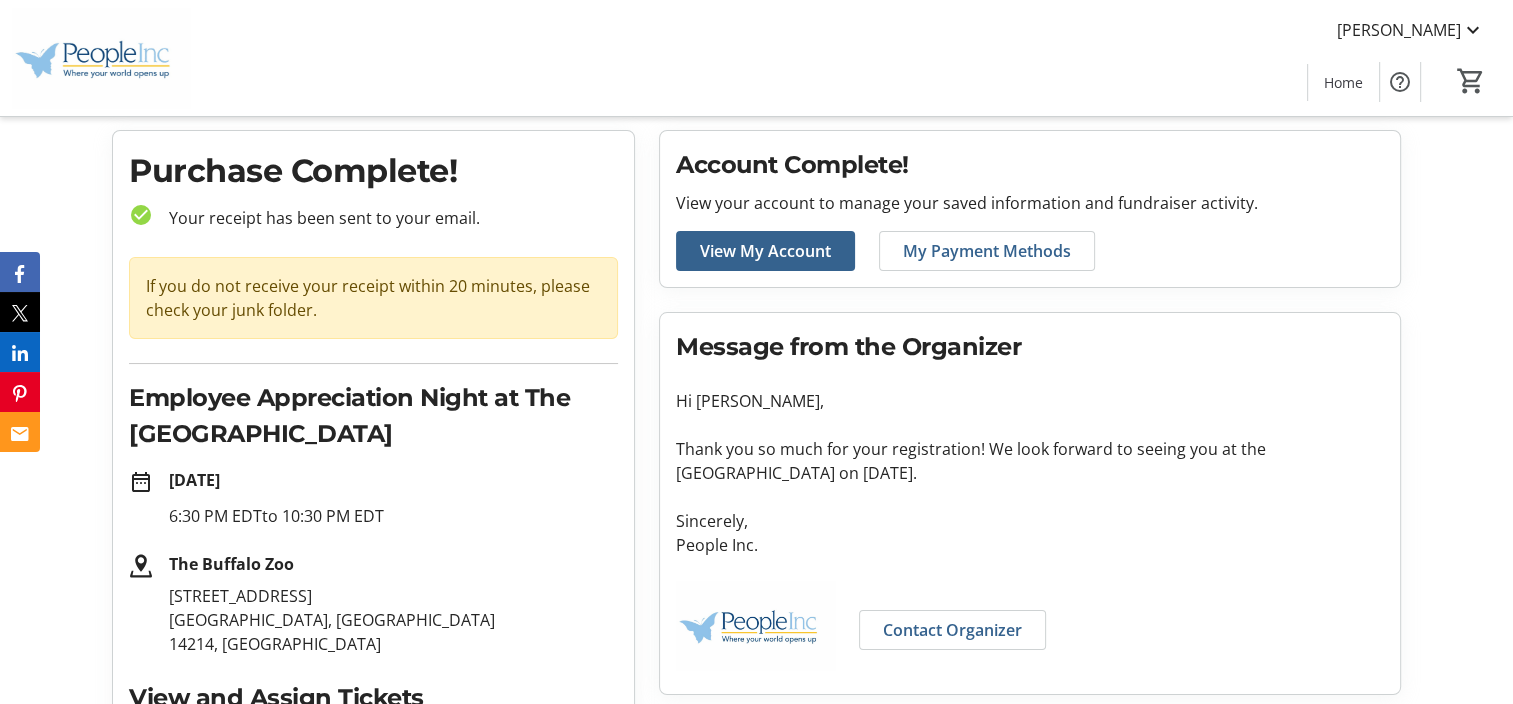 scroll, scrollTop: 54, scrollLeft: 0, axis: vertical 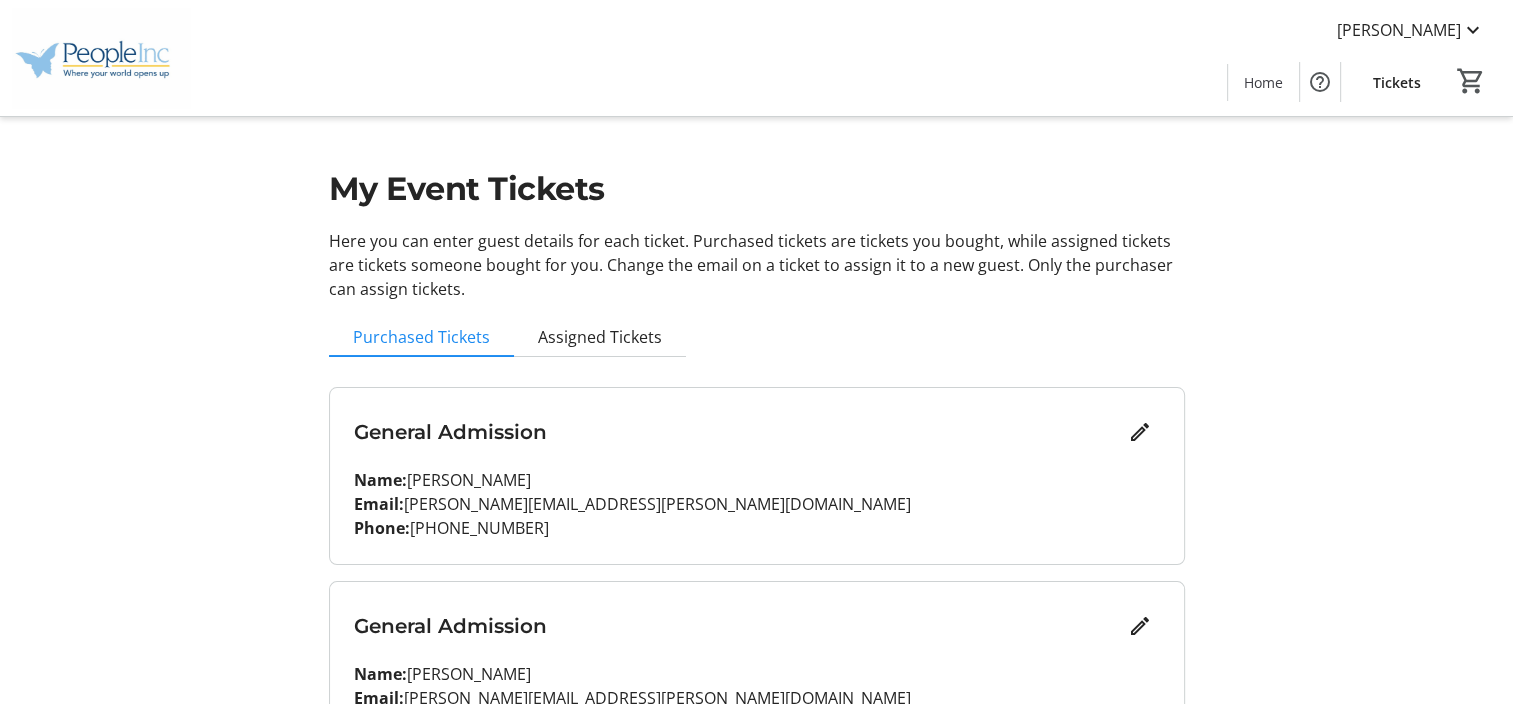click on "My Event Tickets" 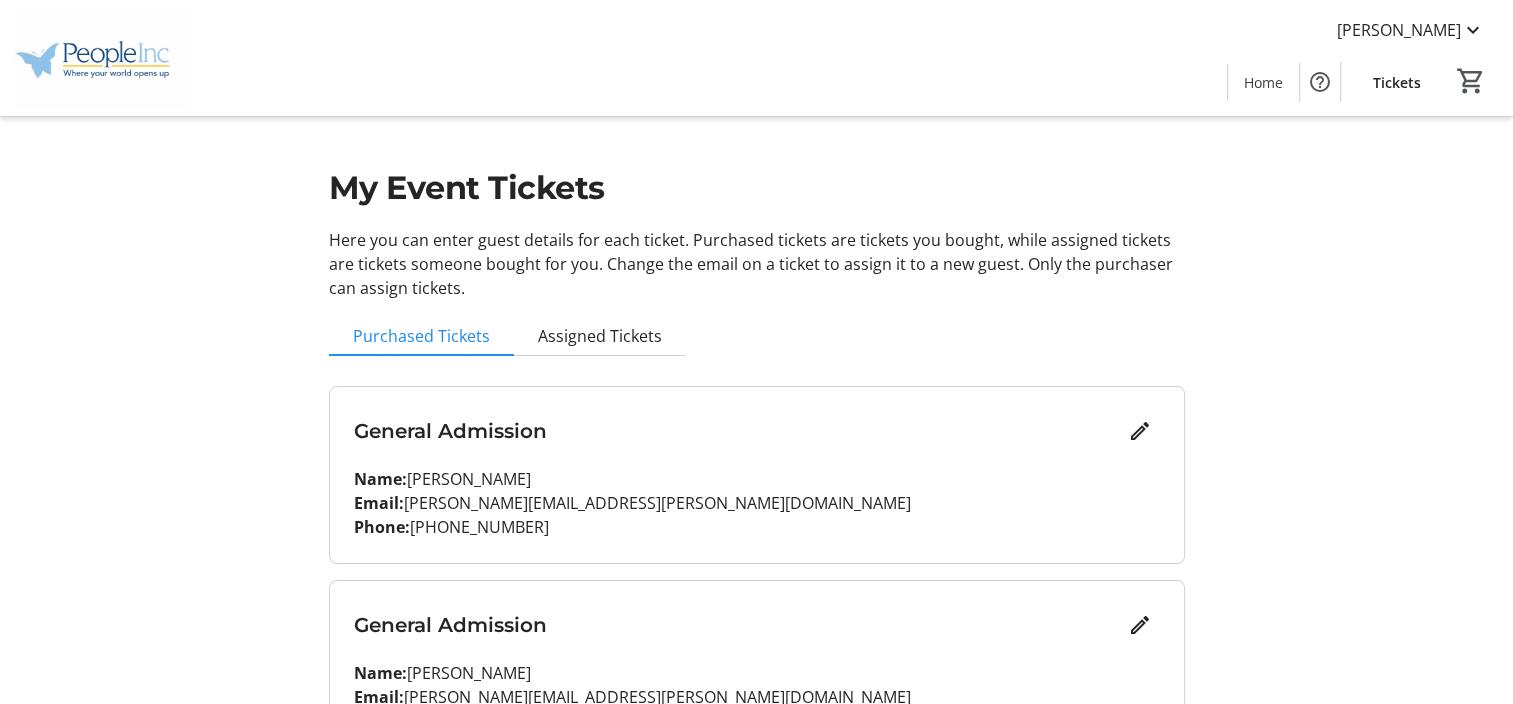 scroll, scrollTop: 0, scrollLeft: 0, axis: both 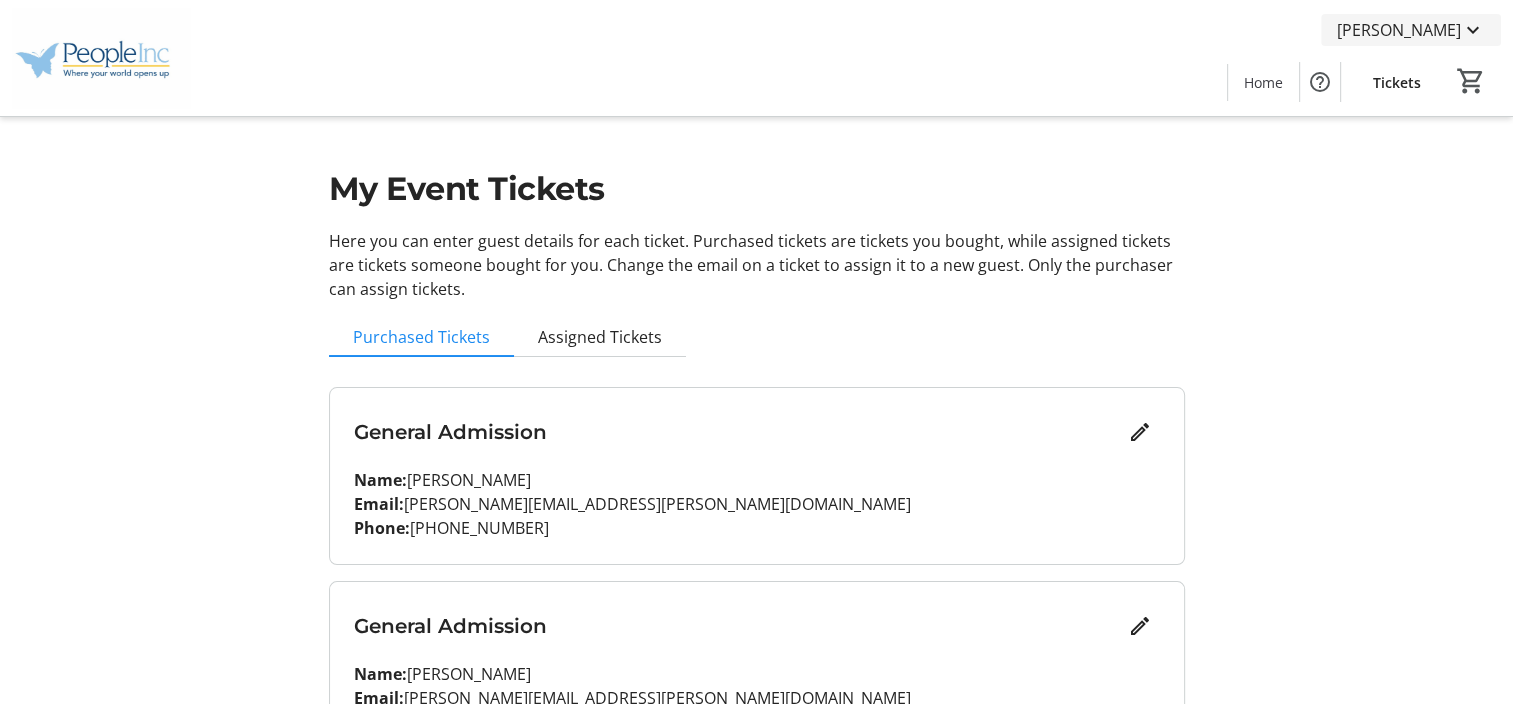 click 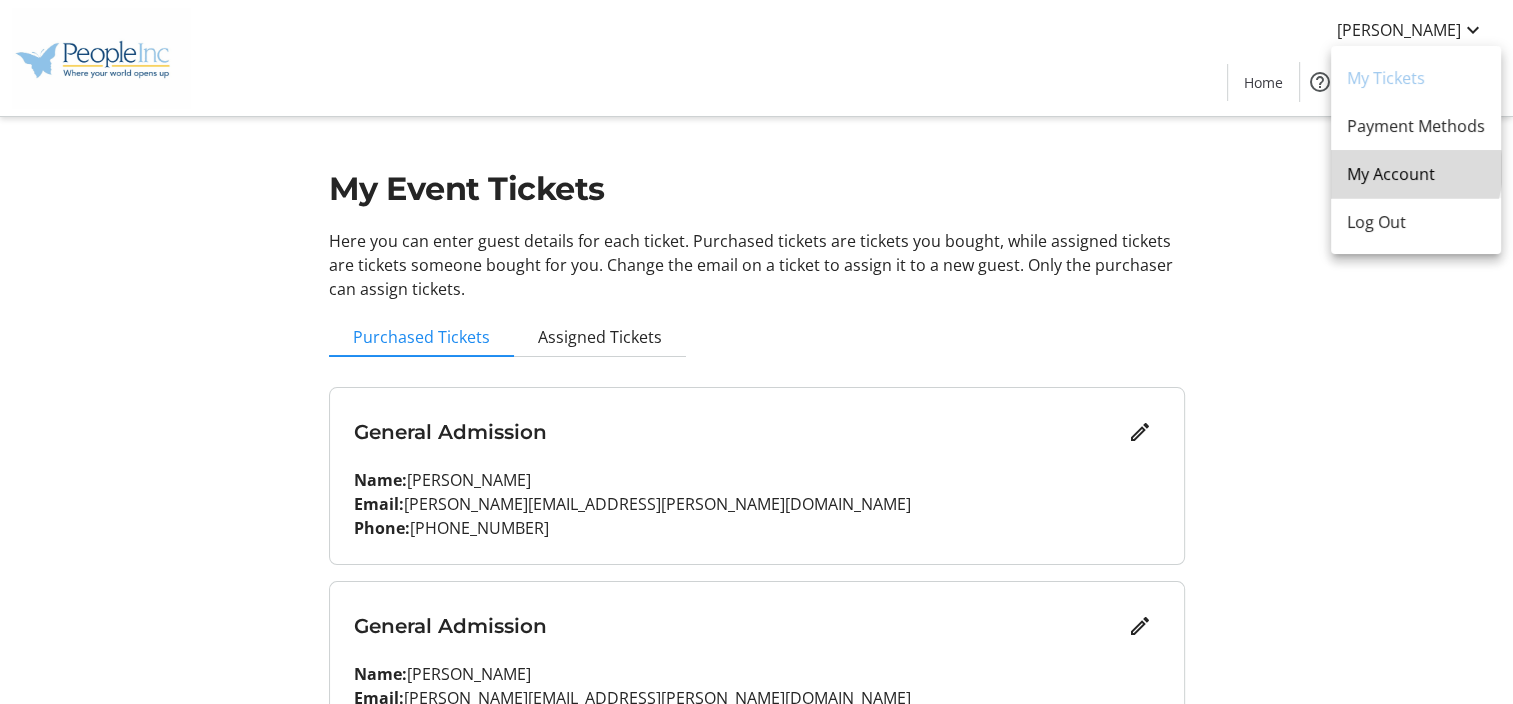 click on "My Account" at bounding box center [1416, 174] 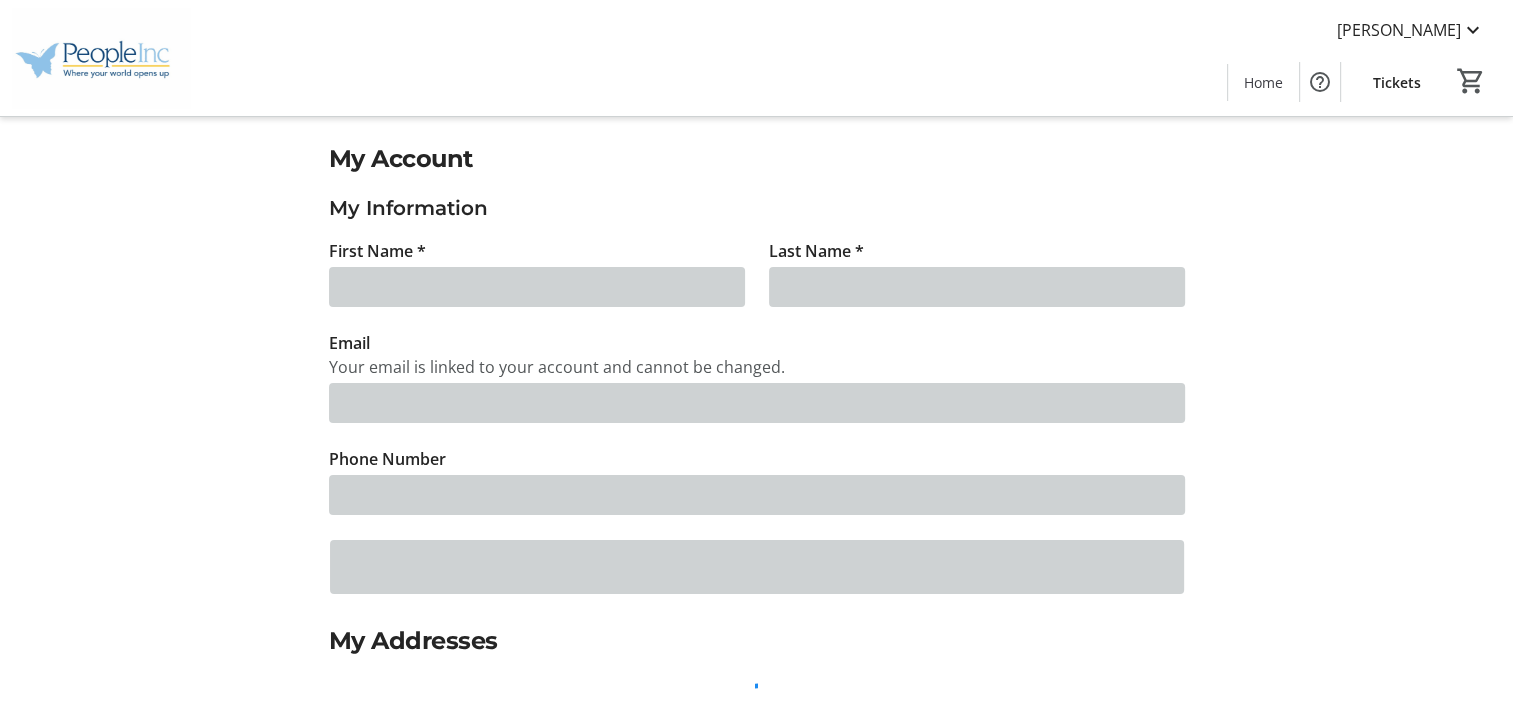type on "[PERSON_NAME]" 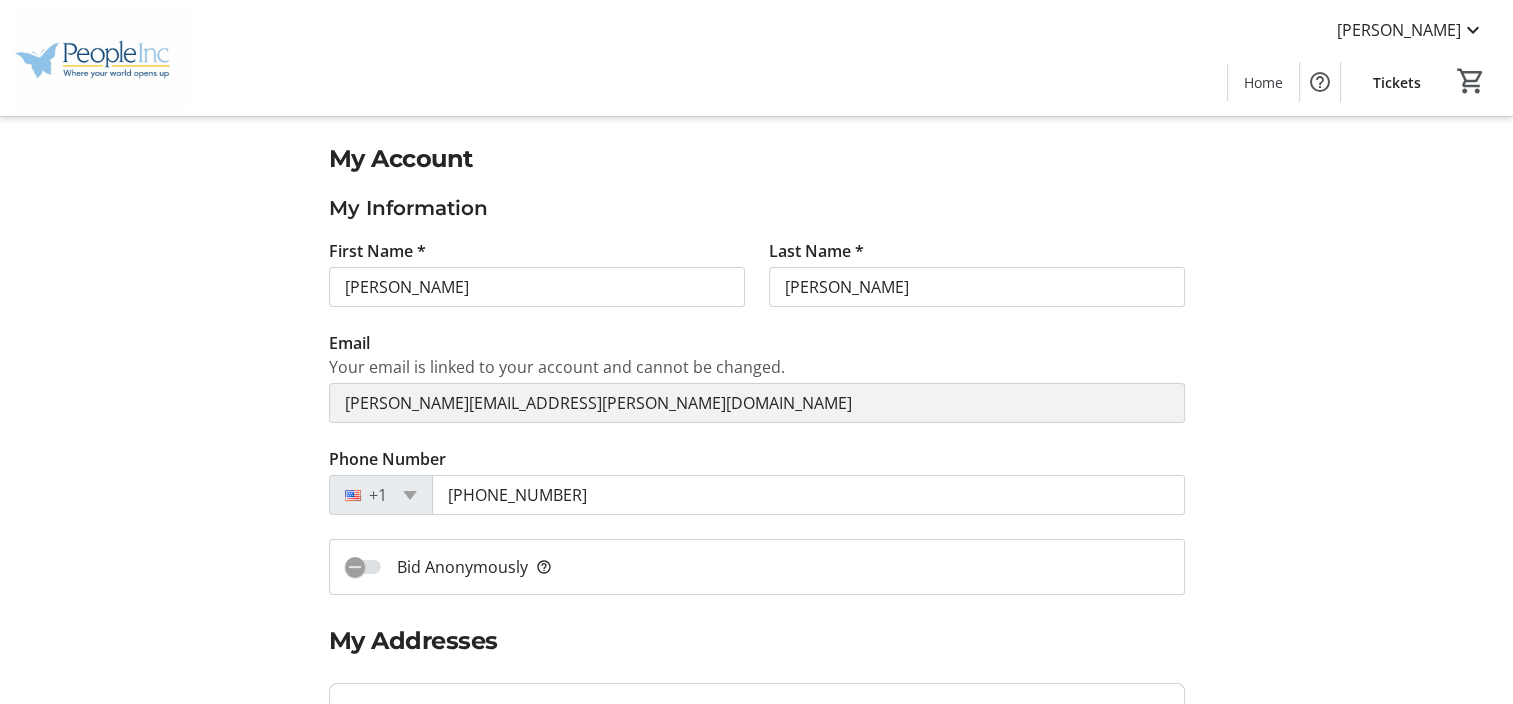 click on "My Account My Information First Name * Dominique Last Name * Cafarella  Email   Your email is linked to your account and cannot be changed.  dominique.cafarella@people-inc.org Phone Number +1 (607) 426-1135  Bid Anonymously   help_outline  My Addresses No saved addresses  Add Address  Notifications How would you like to be notified?  Email   Text Message  Change Password This will send a link to your email to change your password.  Change Password   Save Settings   Delete Account" 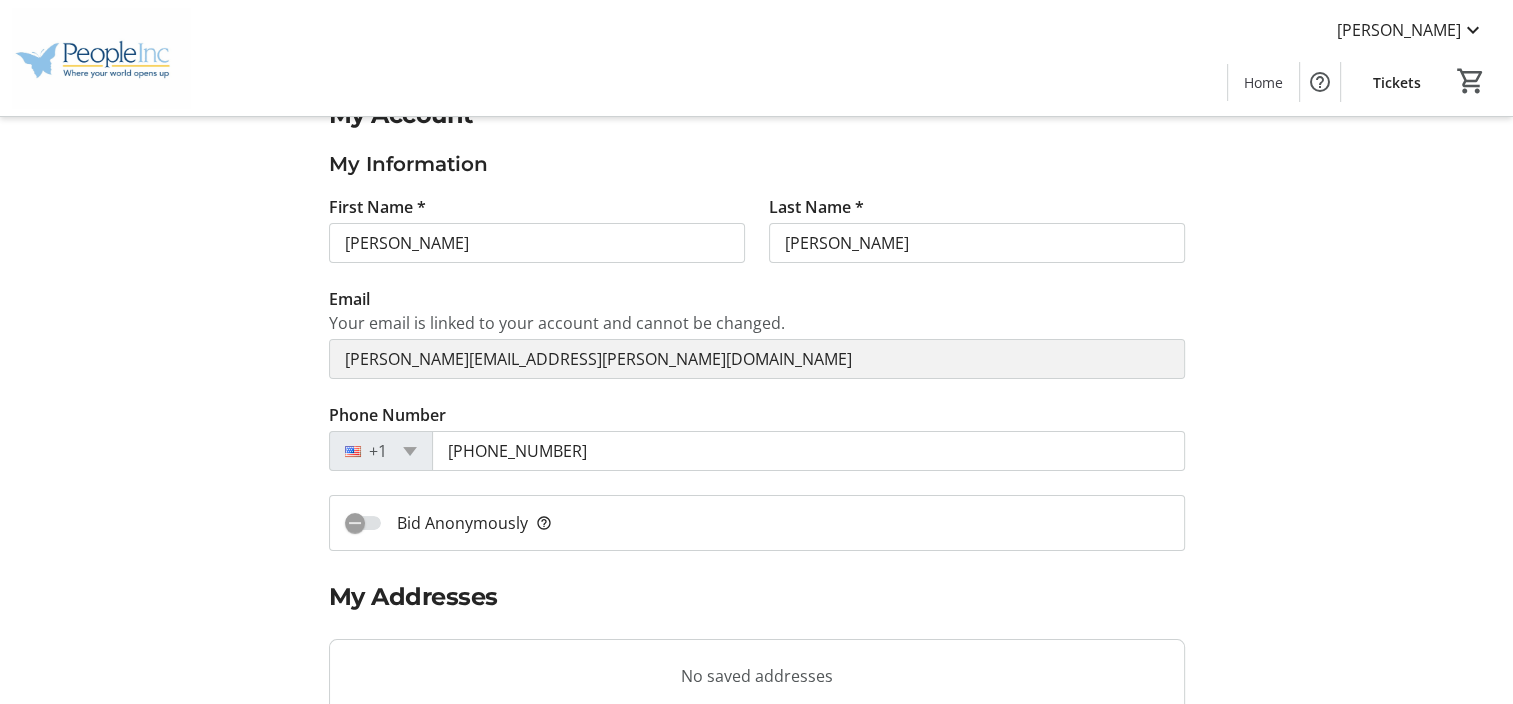 scroll, scrollTop: 0, scrollLeft: 0, axis: both 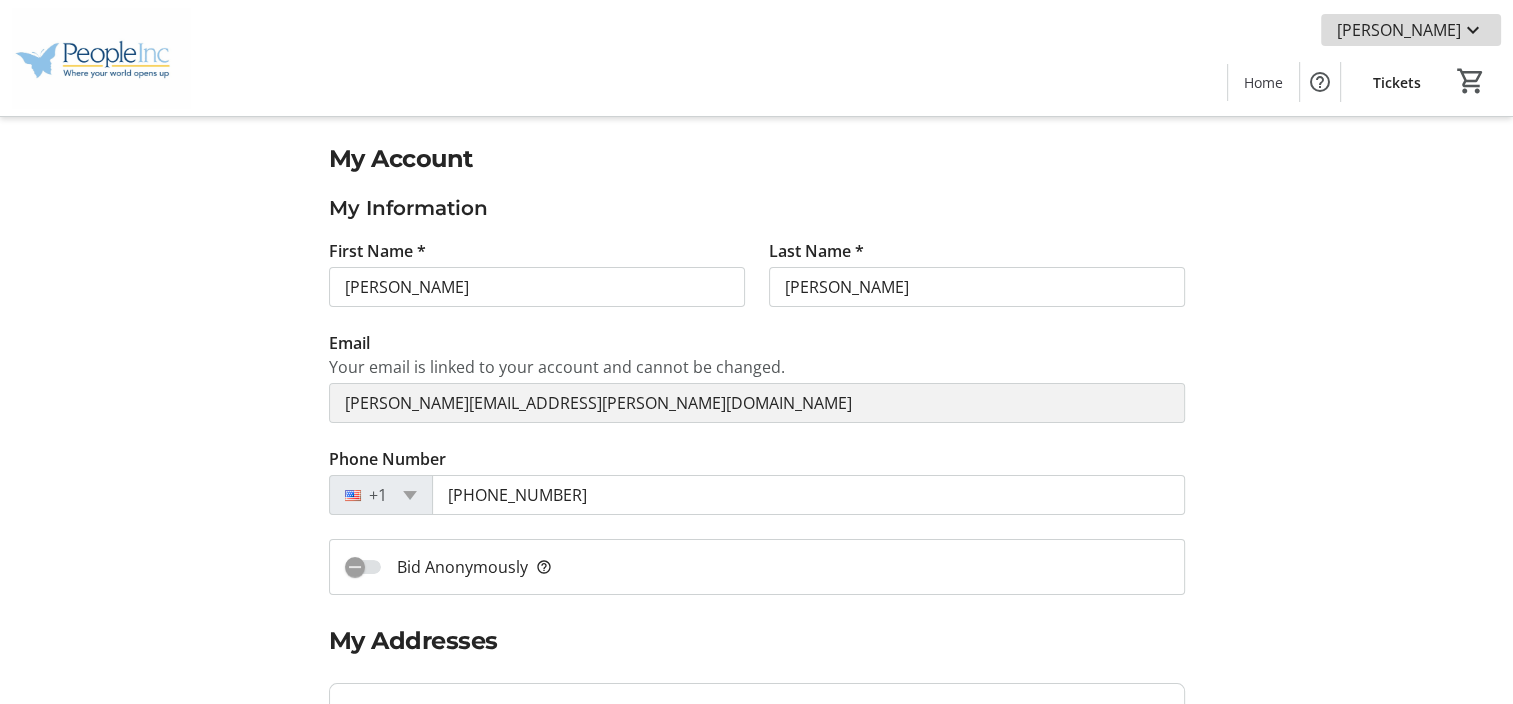 click on "[PERSON_NAME]" 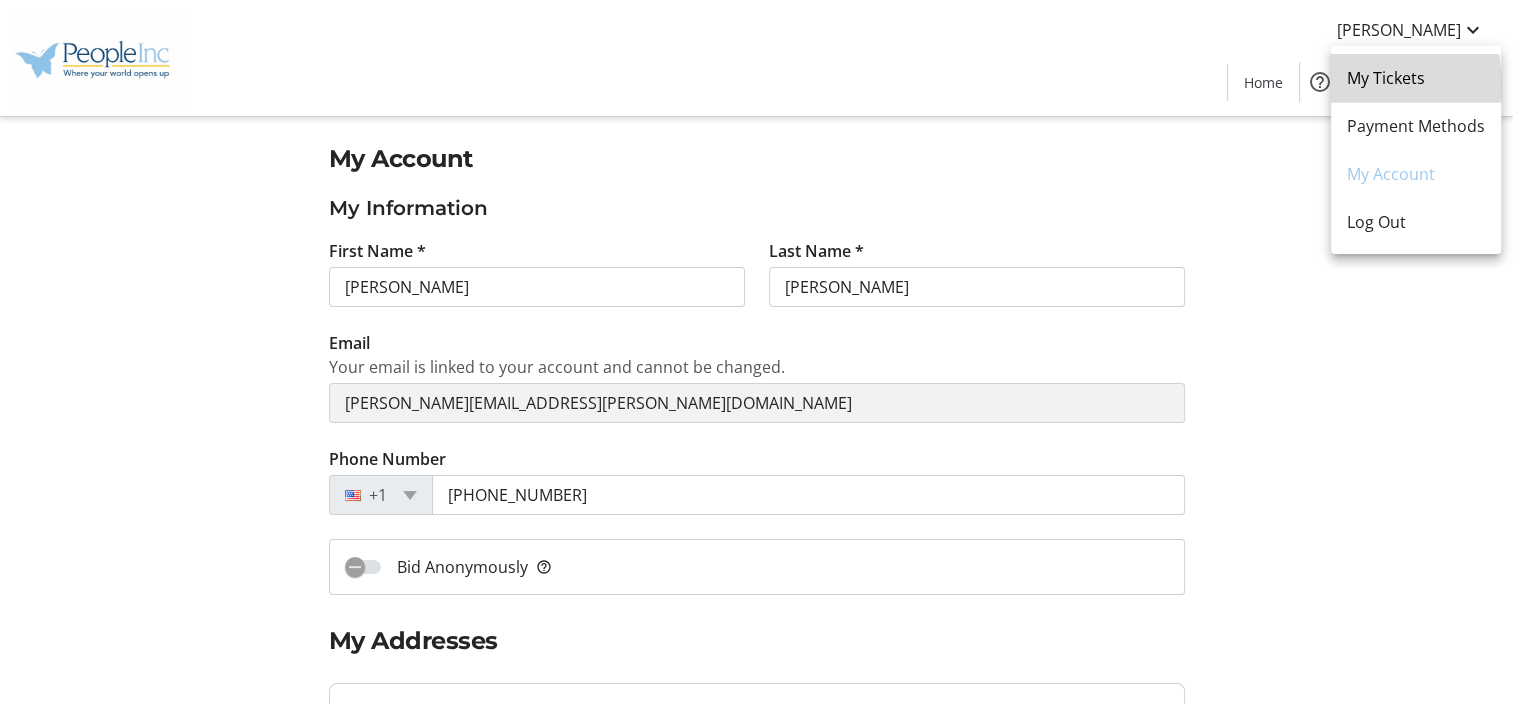 click on "My Tickets" at bounding box center (1416, 78) 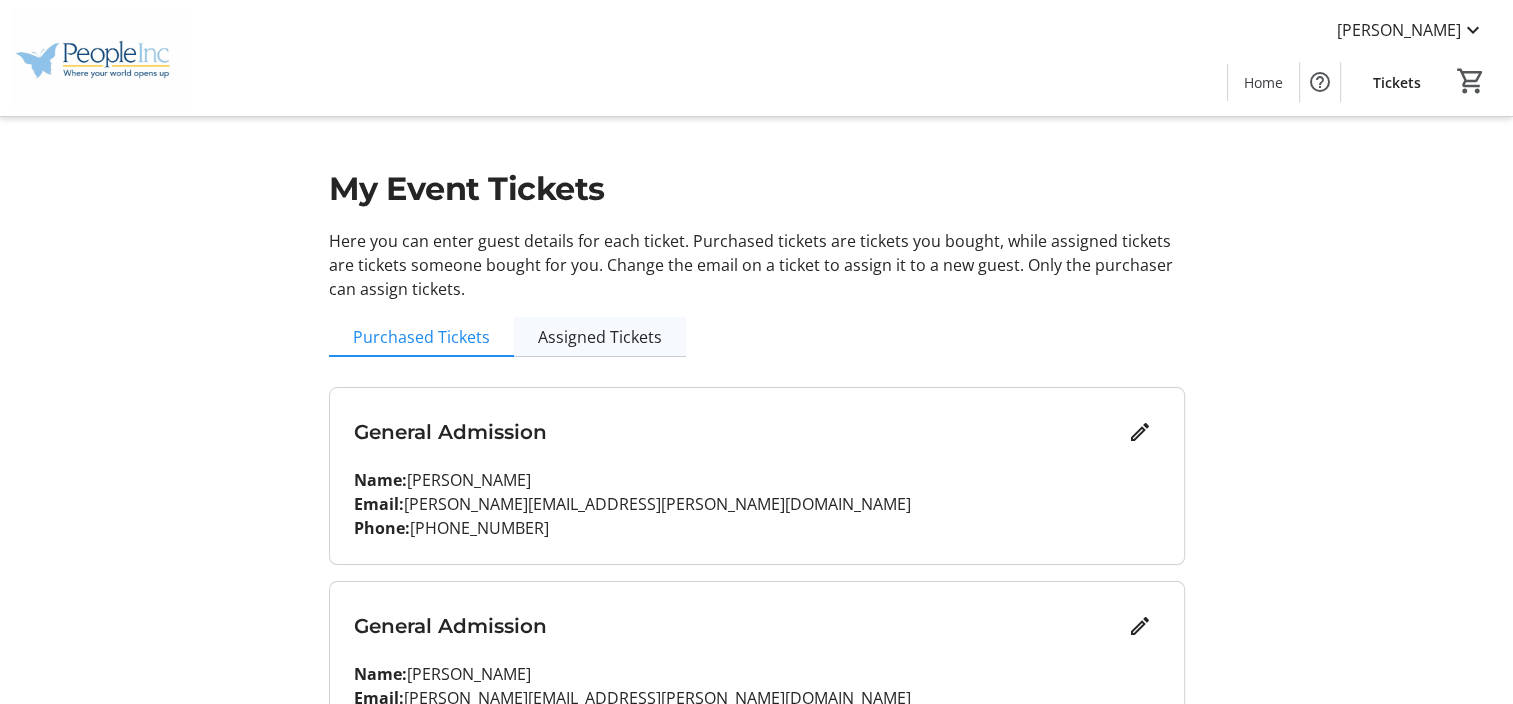 click on "Assigned Tickets" at bounding box center [600, 337] 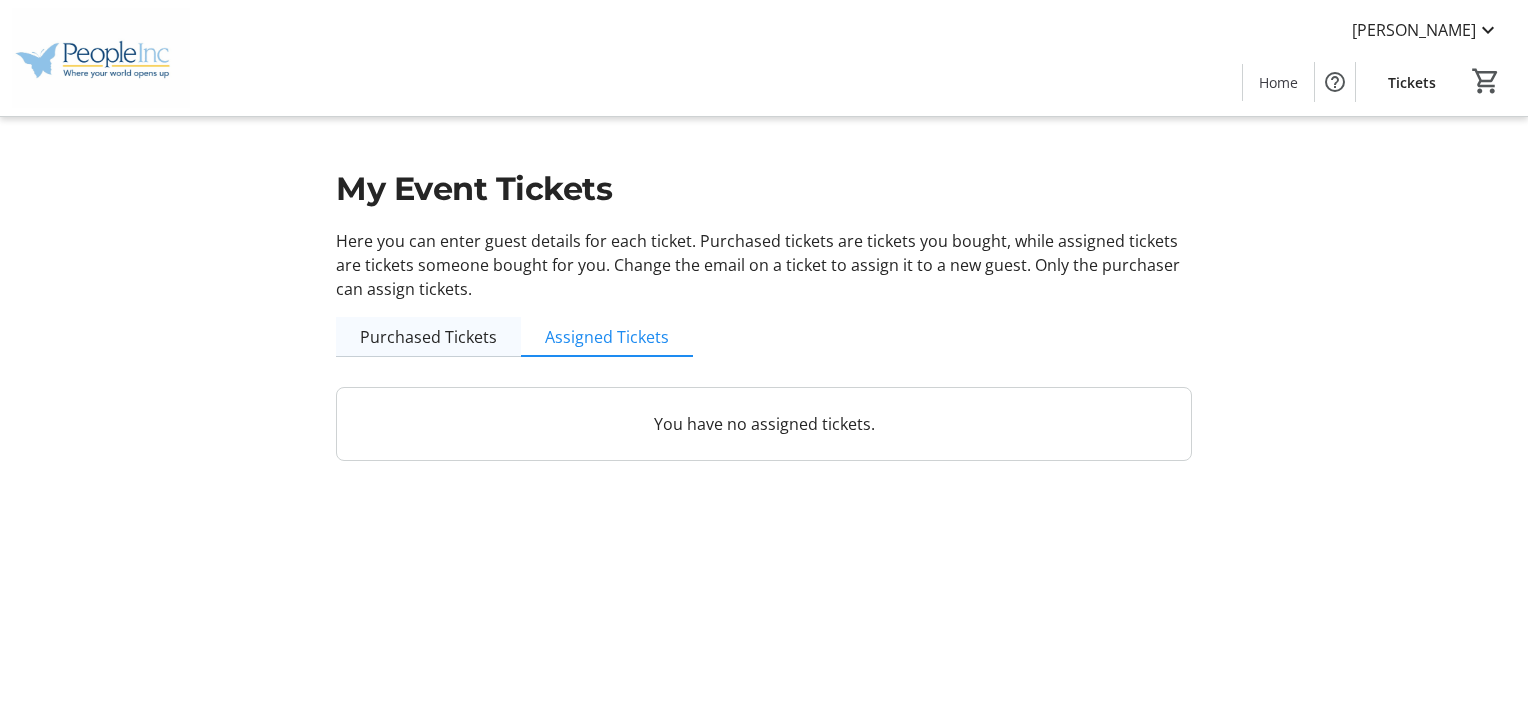 click on "Purchased Tickets" at bounding box center (428, 337) 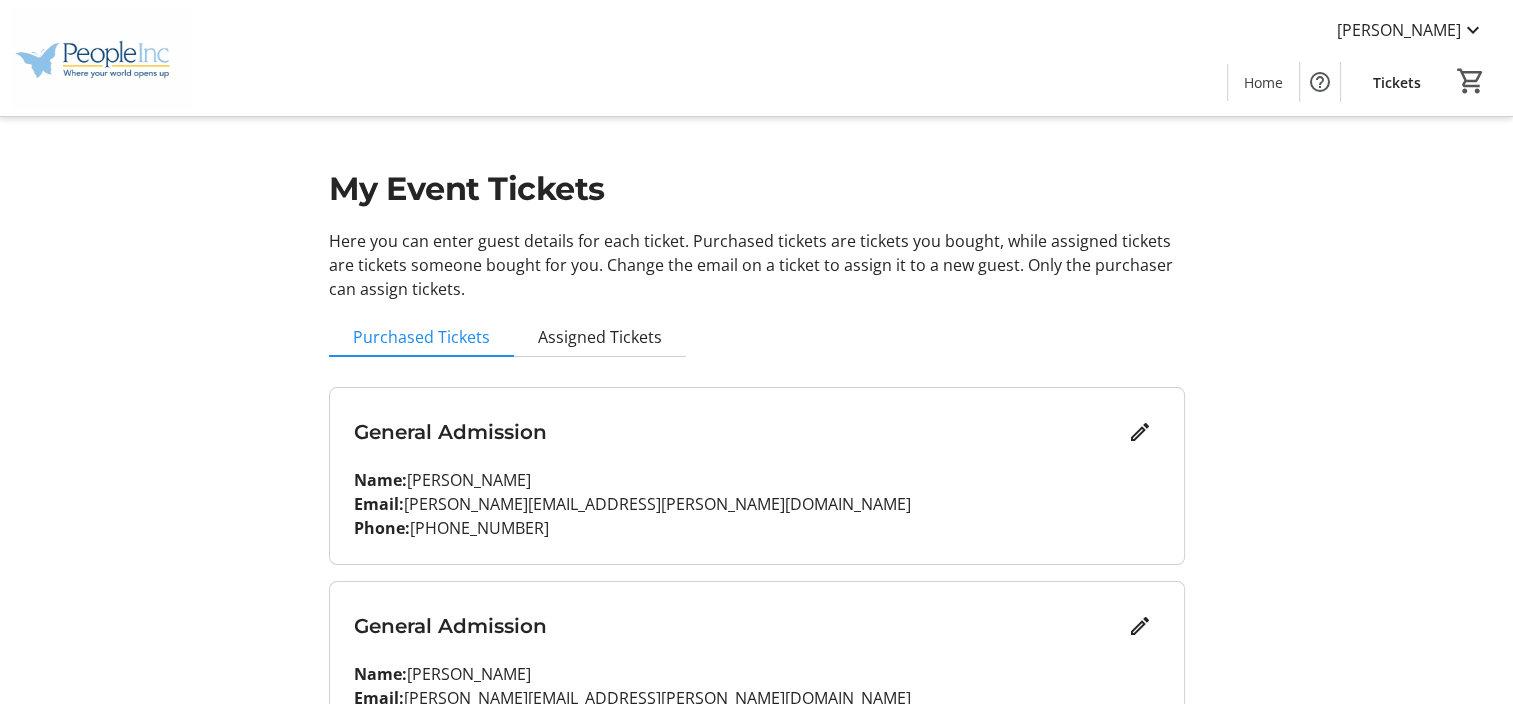 click on "My Event Tickets  Here you can enter guest details for each ticket. Purchased tickets are tickets you bought, while assigned tickets are tickets someone bought for you. Change the email on a ticket to assign it to a new guest. Only the purchaser can assign tickets.   Purchased Tickets  Assigned Tickets General Admission Name:   Dominique Cafarella Email:   dominique.cafarella@people-inc.org Phone:   (607) 426-1135 General Admission Name:   Lewis Cafarella Email:   dominique.cafarella@people-inc.org Phone:   (607) 426-1135 General Admission Name:   Lorenzo Cafarella Email:   dominique.cafarella@people-inc.org Phone:   (607) 426-1135  Items per page:  10  1 – 3 of 3" 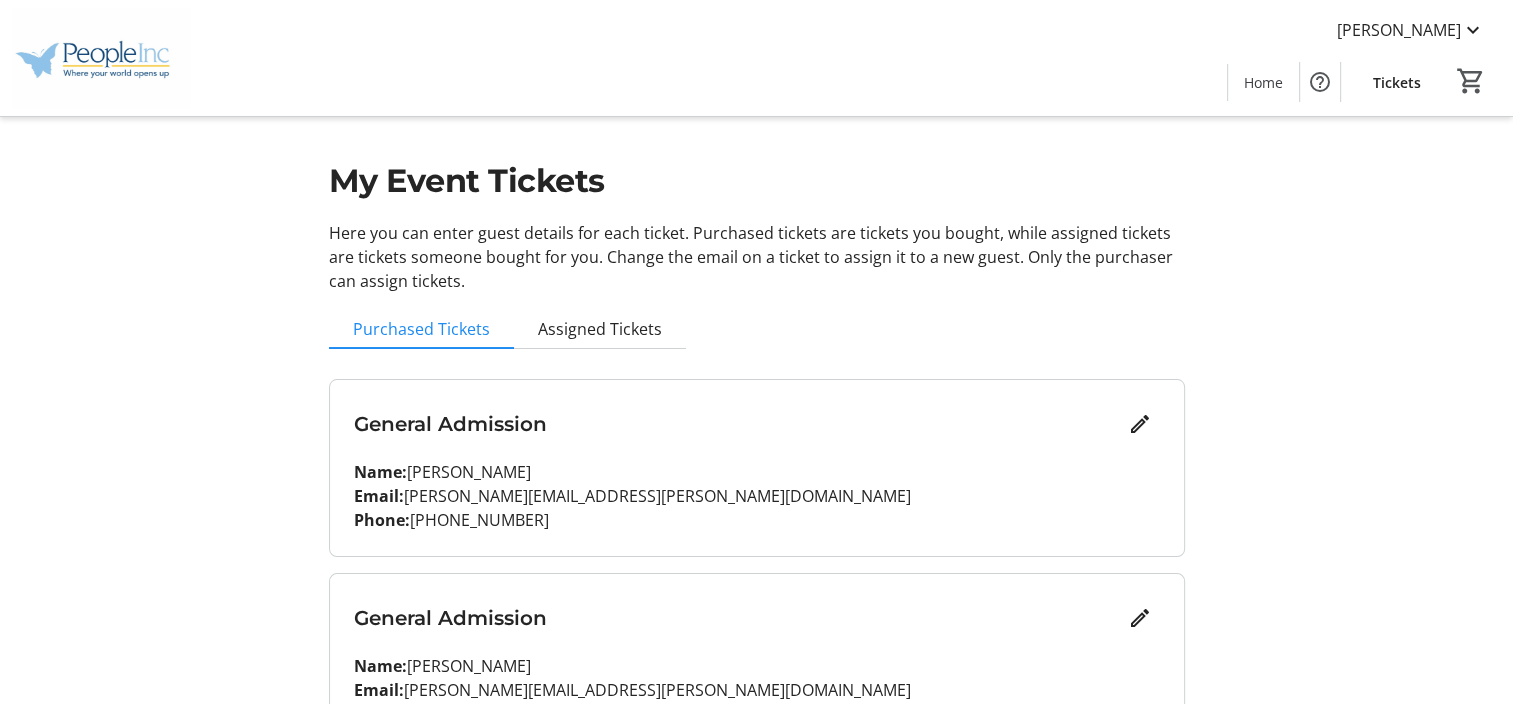 scroll, scrollTop: 0, scrollLeft: 0, axis: both 